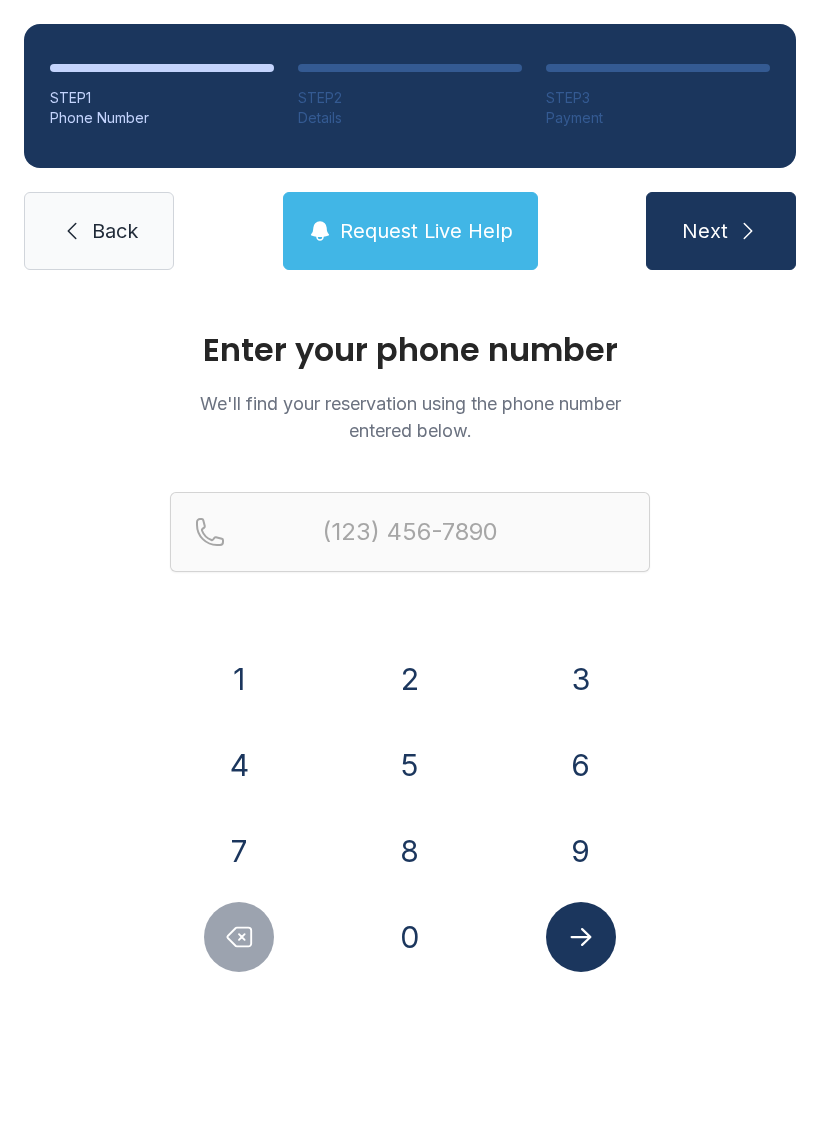 scroll, scrollTop: 0, scrollLeft: 0, axis: both 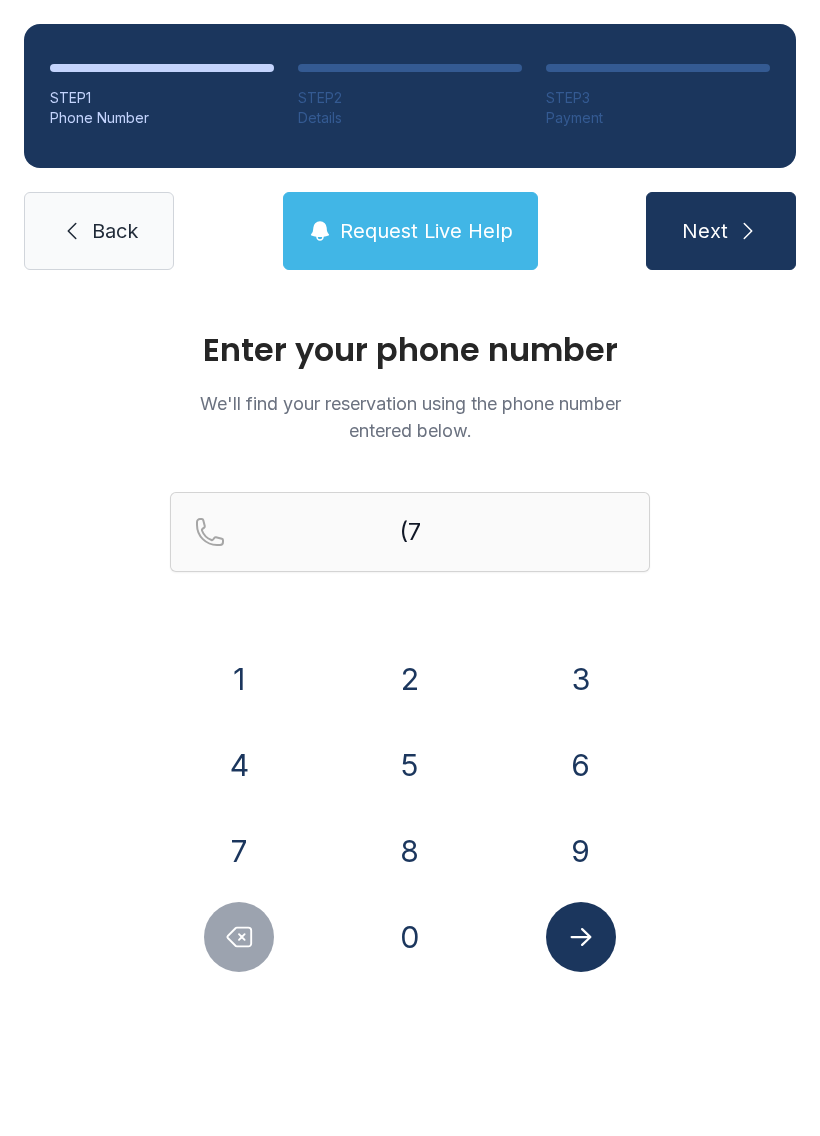 click on "0" at bounding box center (410, 937) 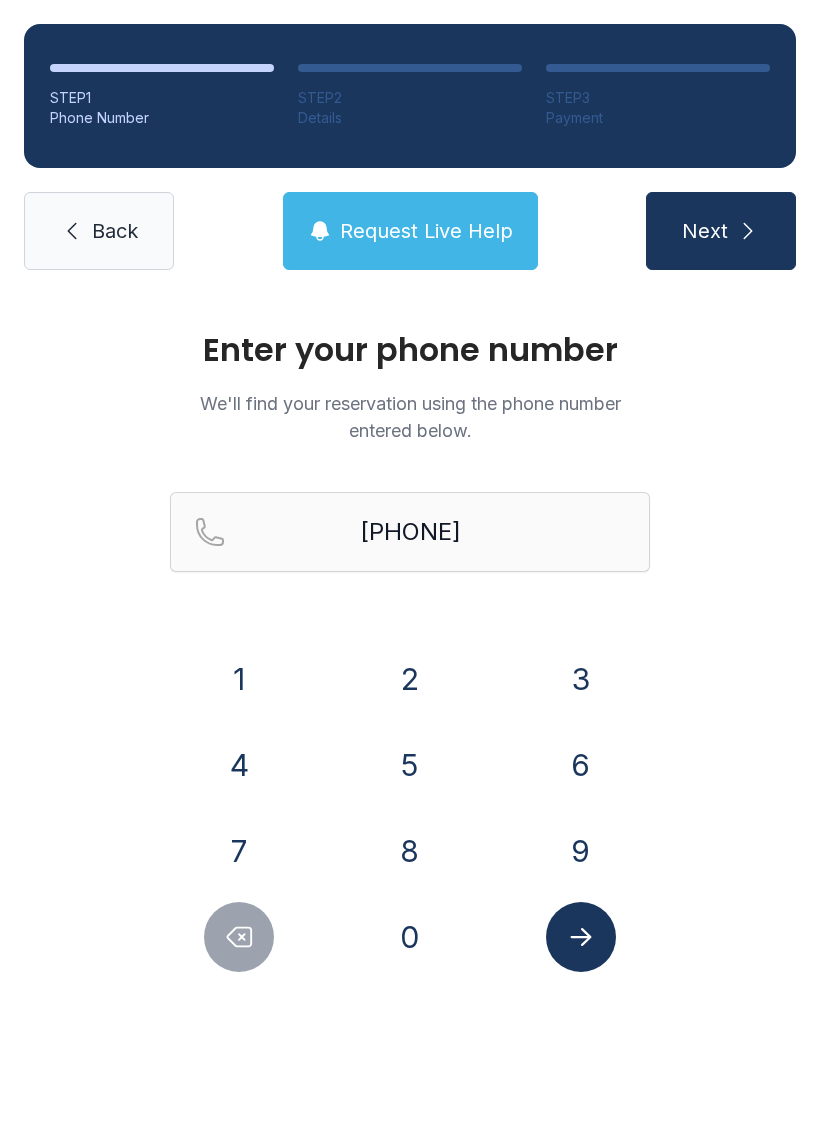click on "6" at bounding box center (581, 765) 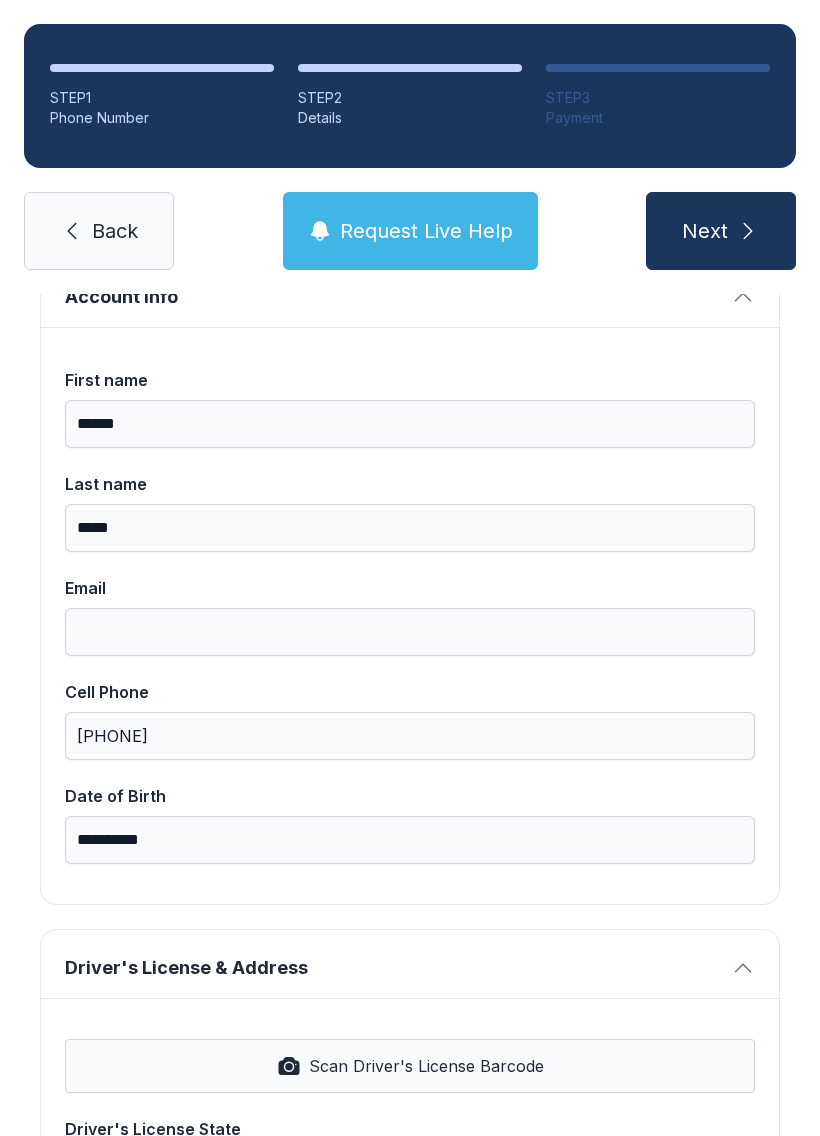scroll, scrollTop: 165, scrollLeft: 0, axis: vertical 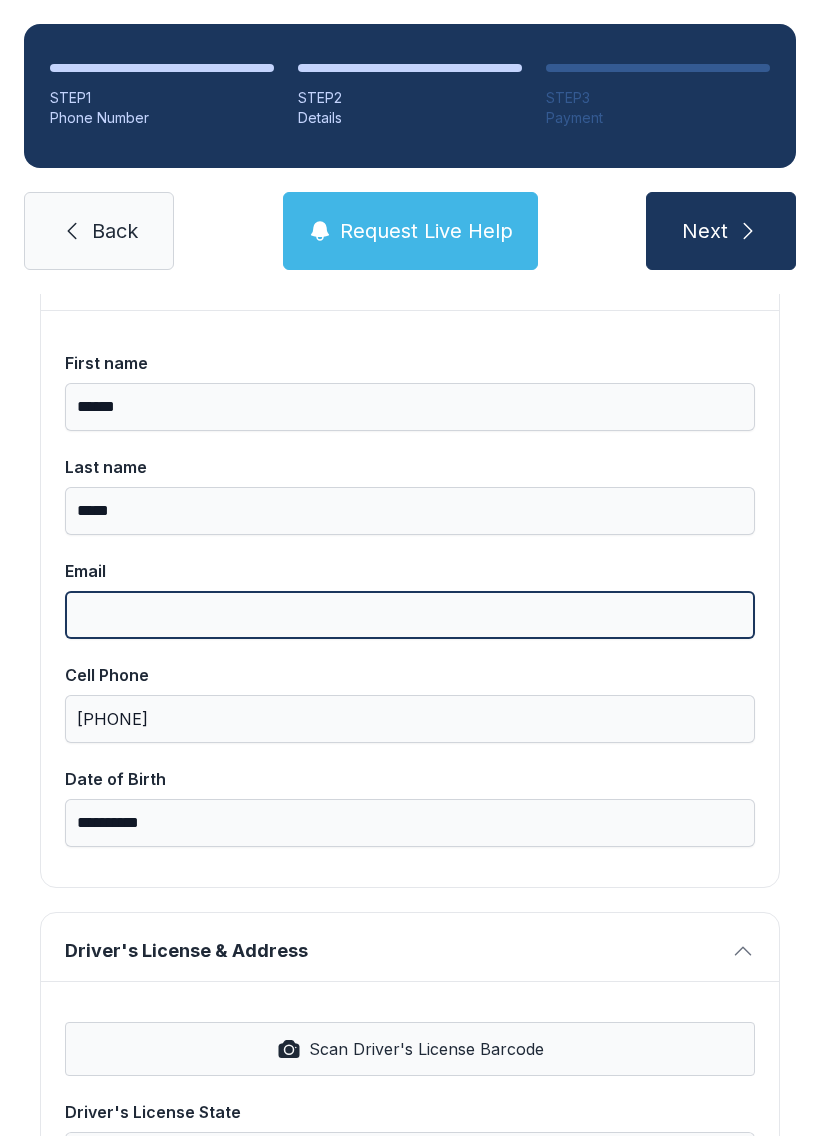click on "Email" at bounding box center [410, 615] 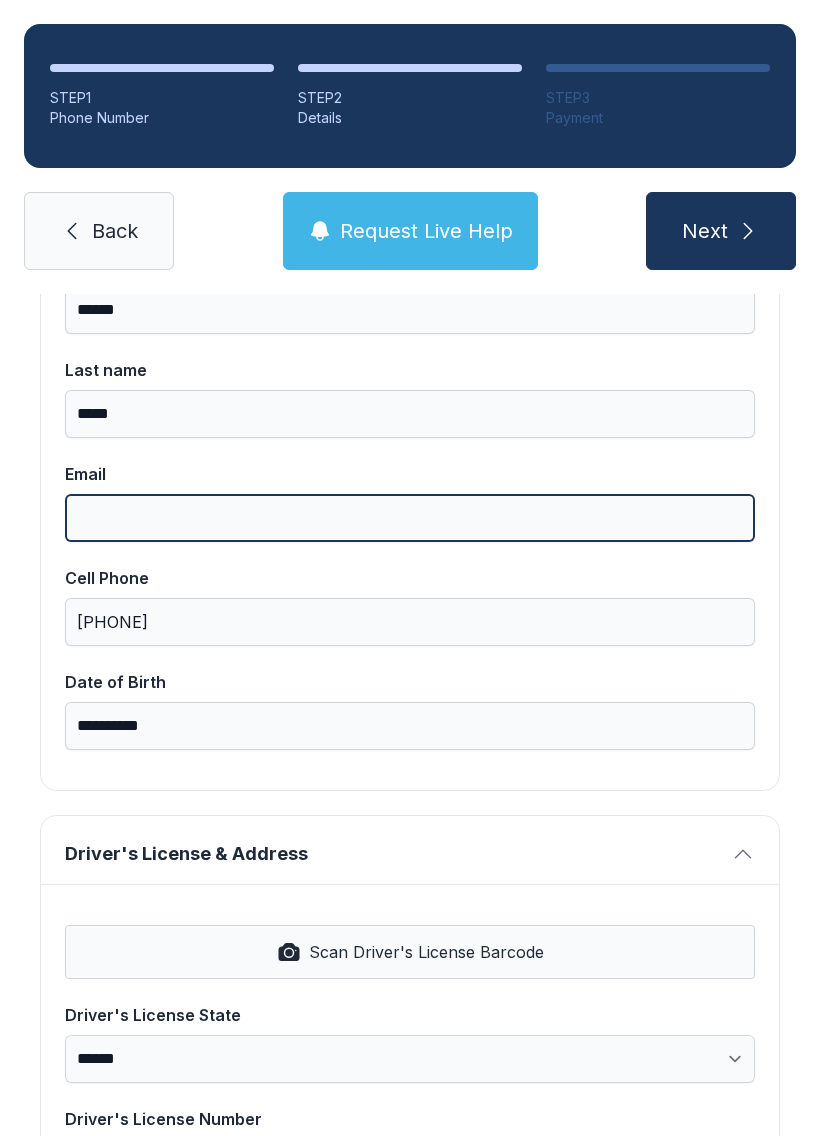 scroll, scrollTop: 268, scrollLeft: 0, axis: vertical 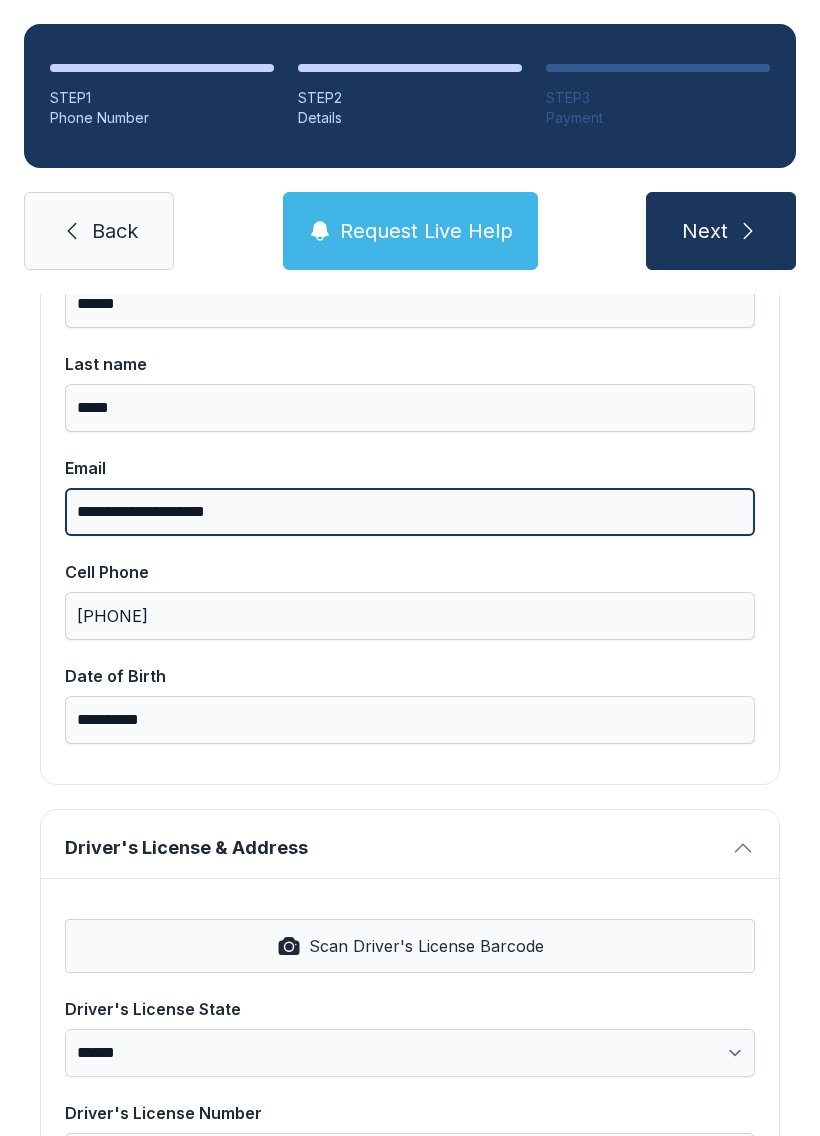 type on "**********" 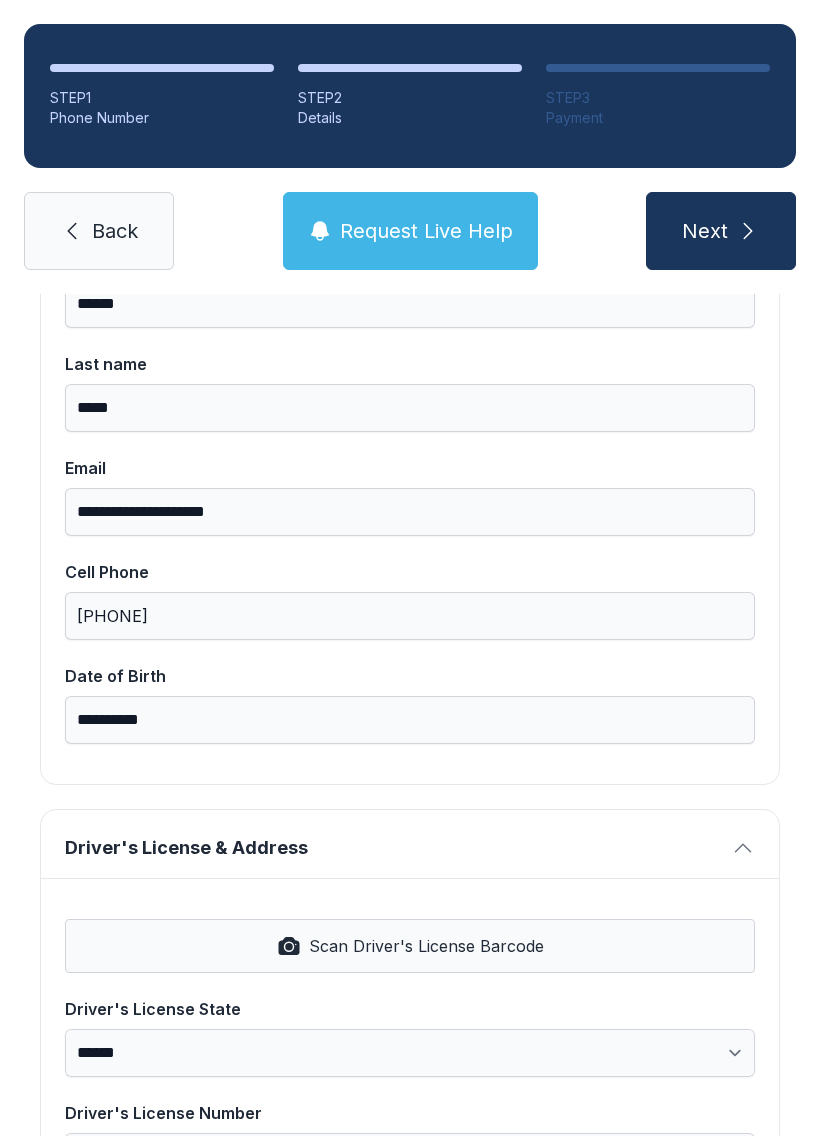 click on "Request Live Help" at bounding box center [410, 231] 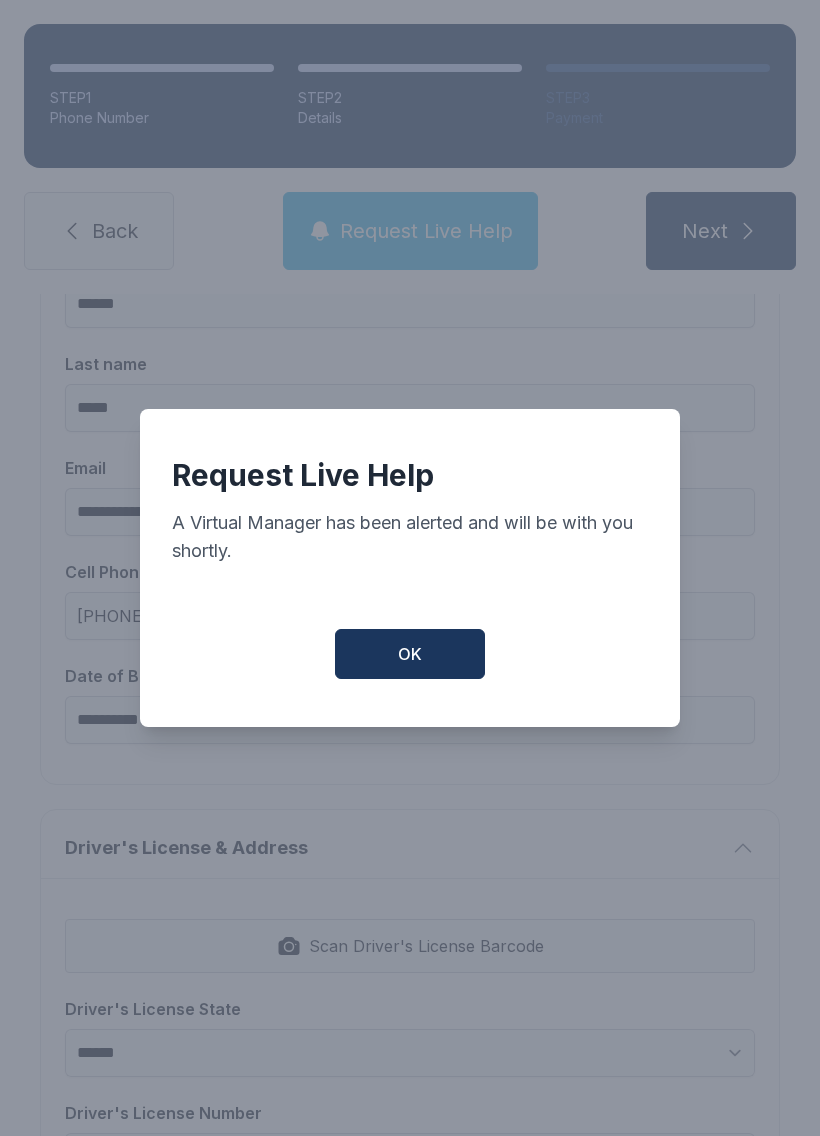 click on "OK" at bounding box center [410, 654] 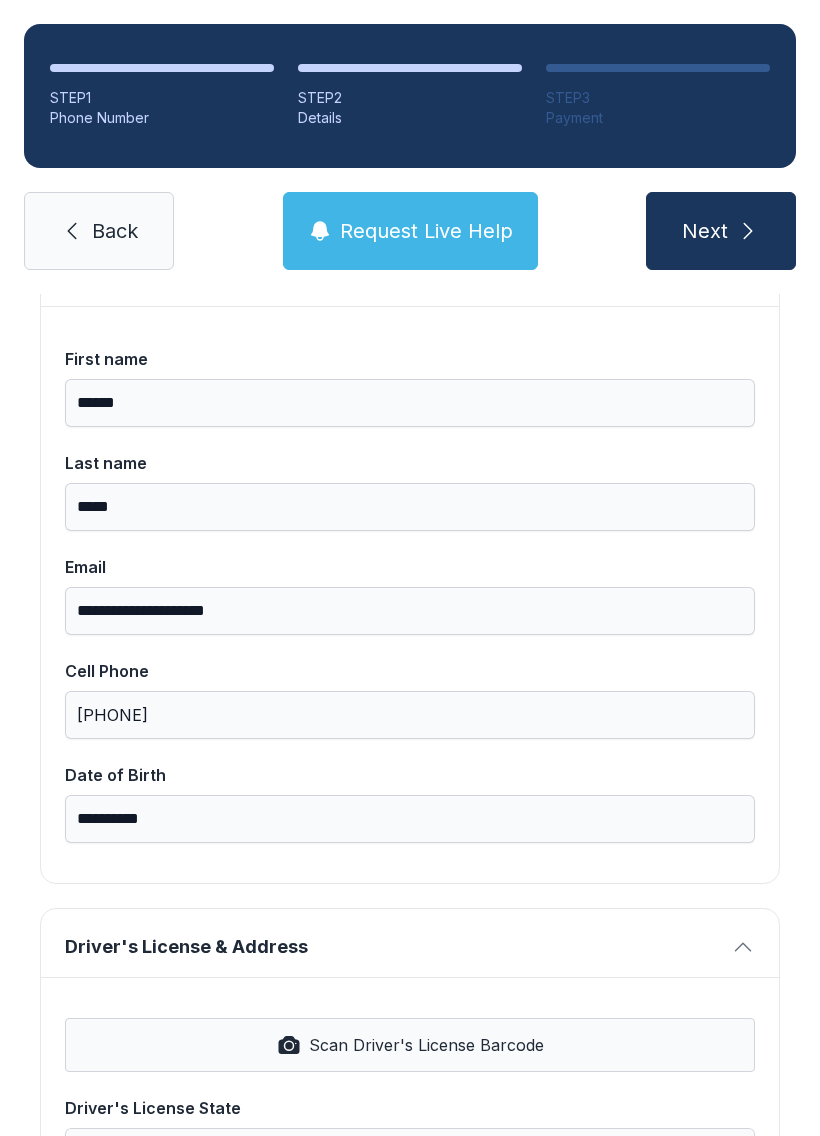 scroll, scrollTop: 176, scrollLeft: 0, axis: vertical 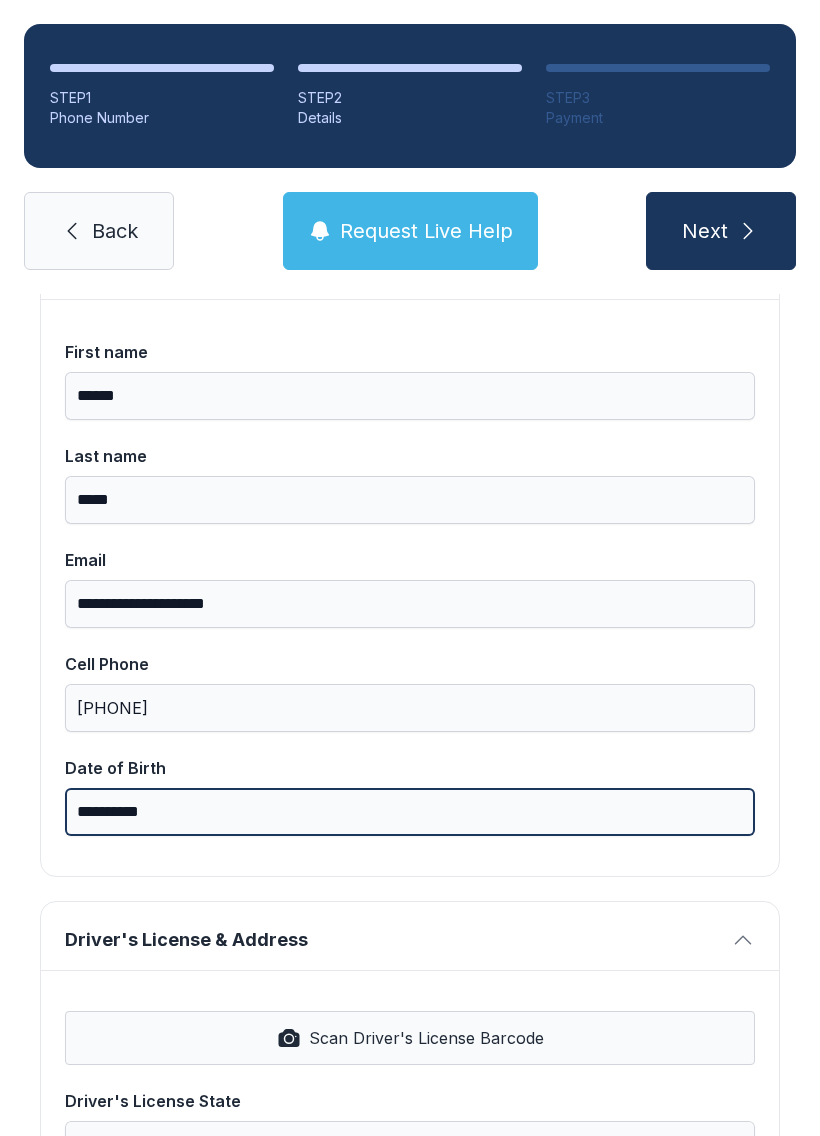 click on "**********" at bounding box center [410, 812] 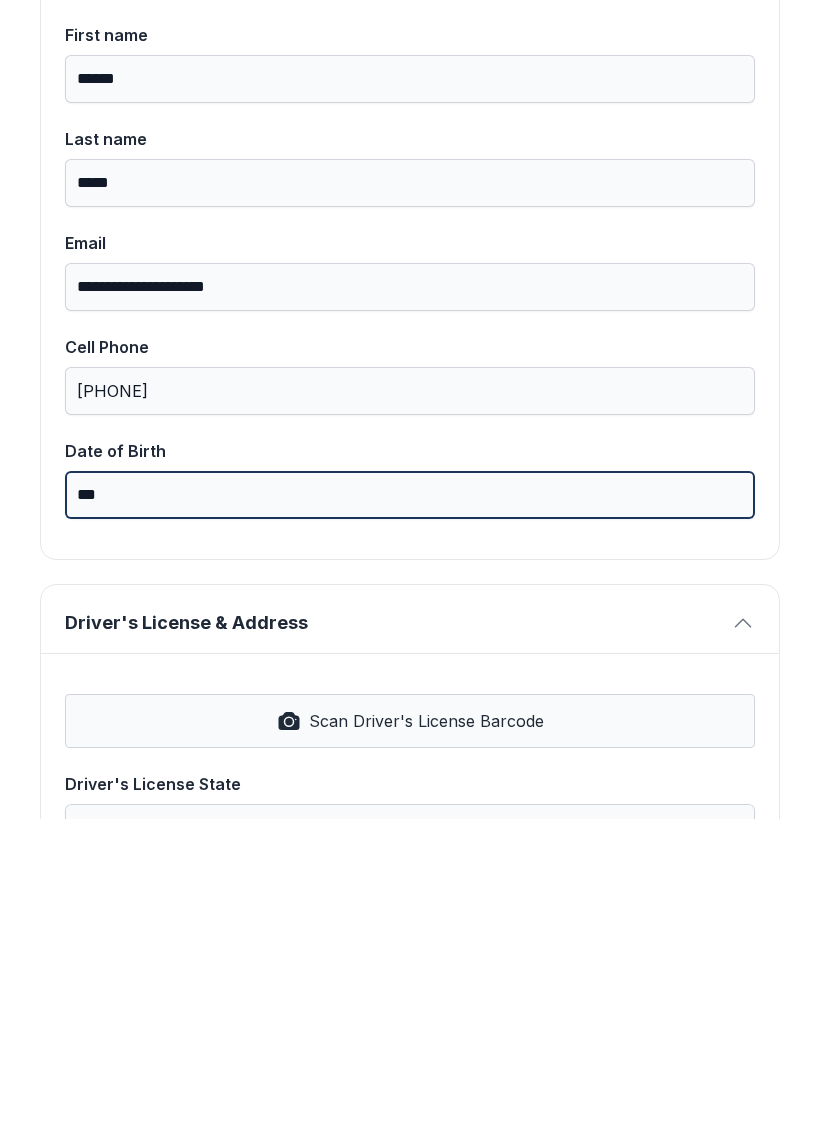 type on "*" 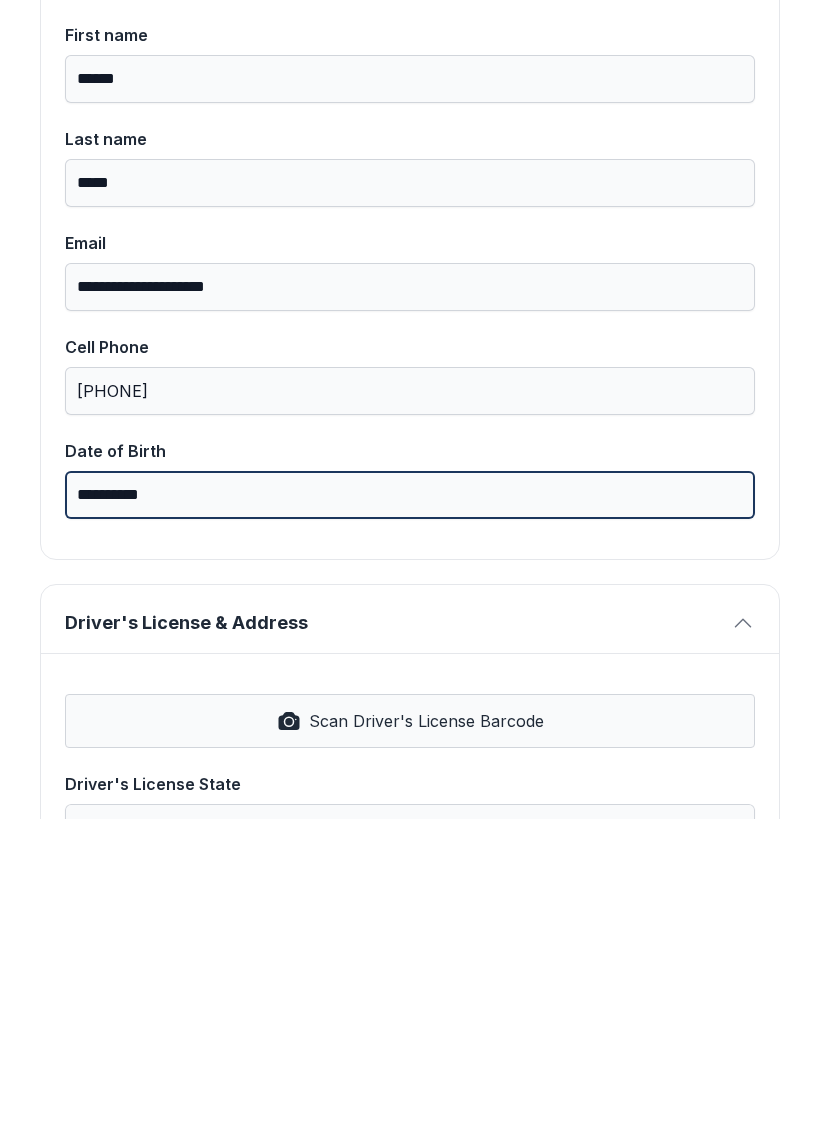 type on "**********" 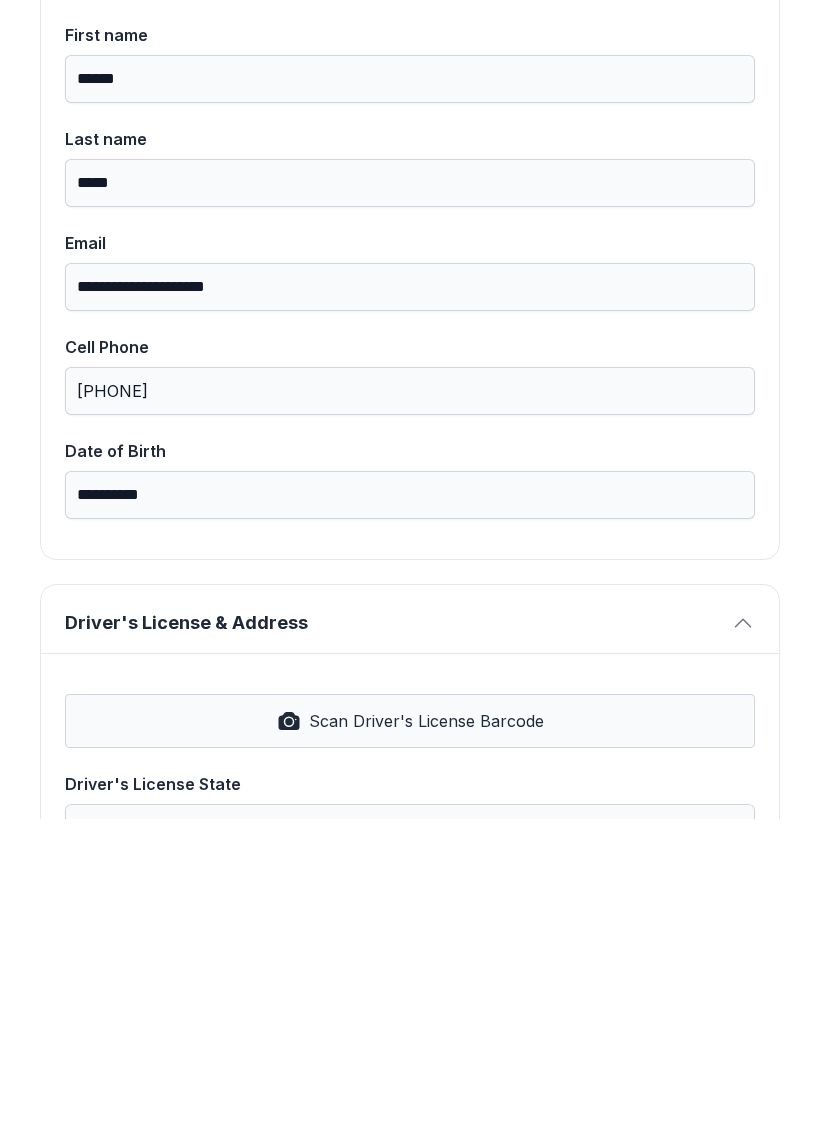 click on "Scan Driver's License Barcode" at bounding box center (426, 1038) 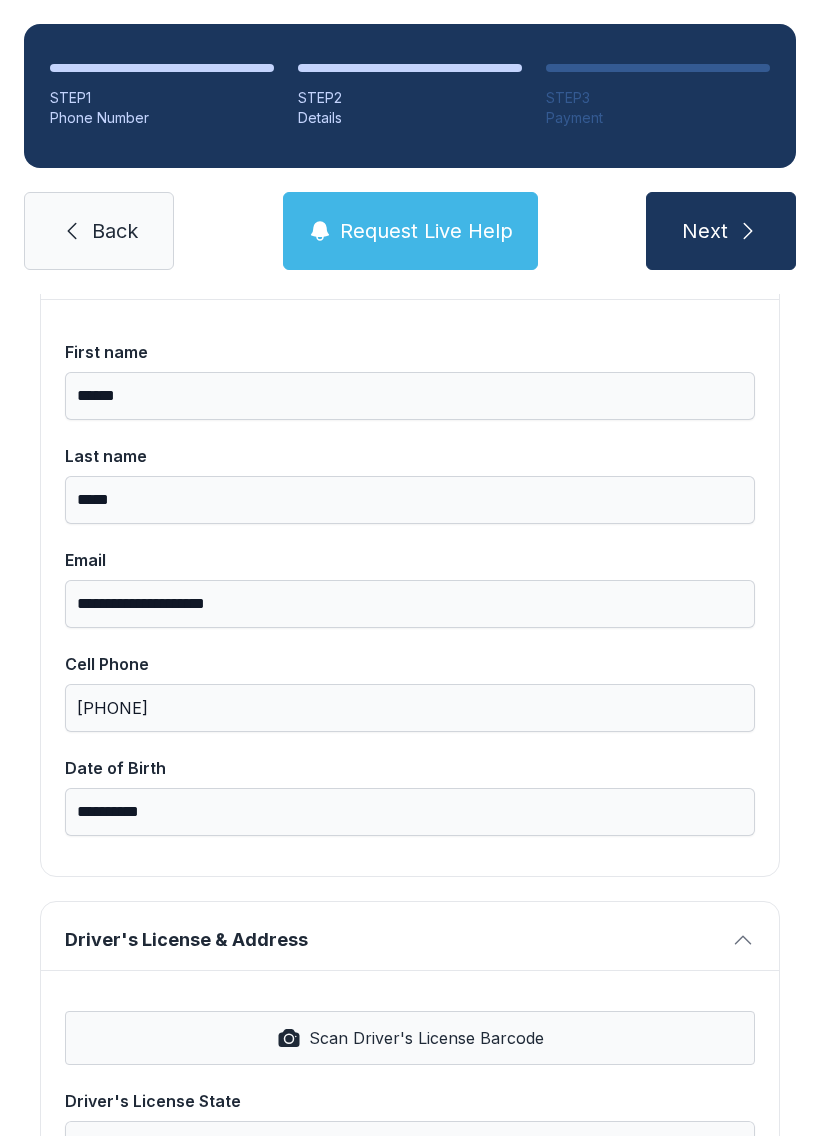 select on "**" 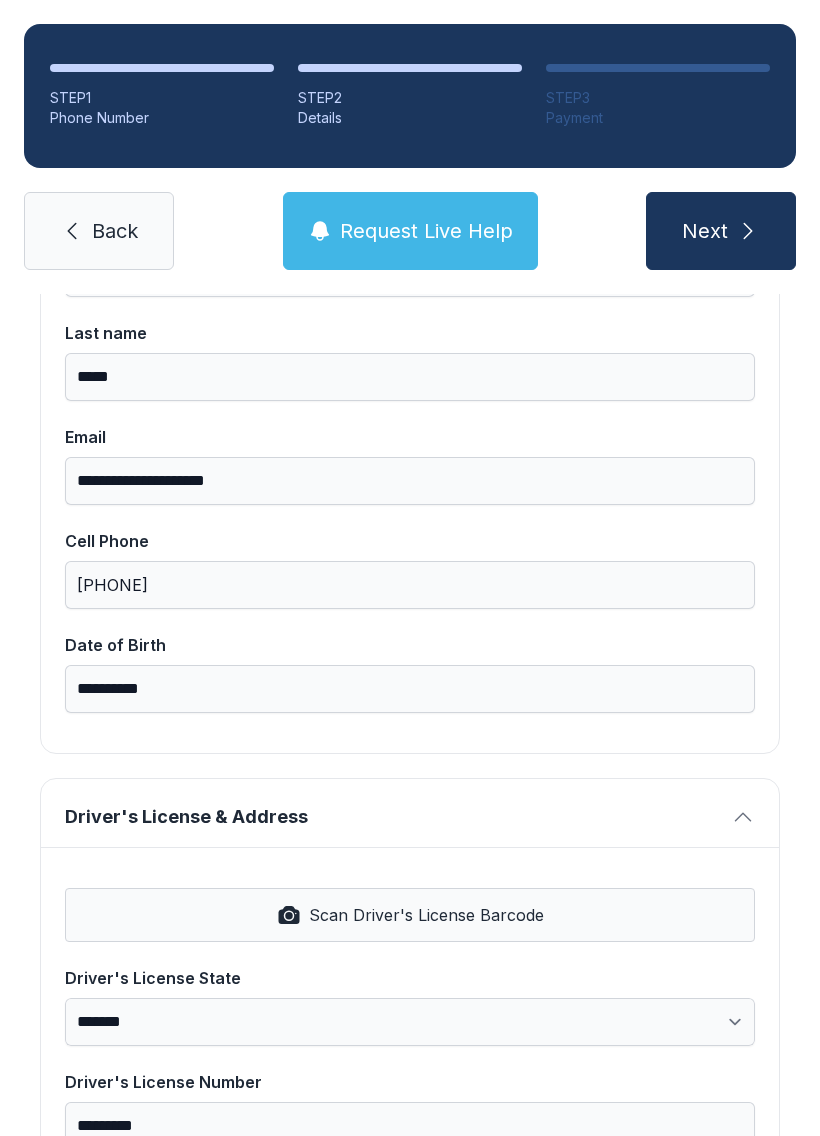 scroll, scrollTop: 302, scrollLeft: 0, axis: vertical 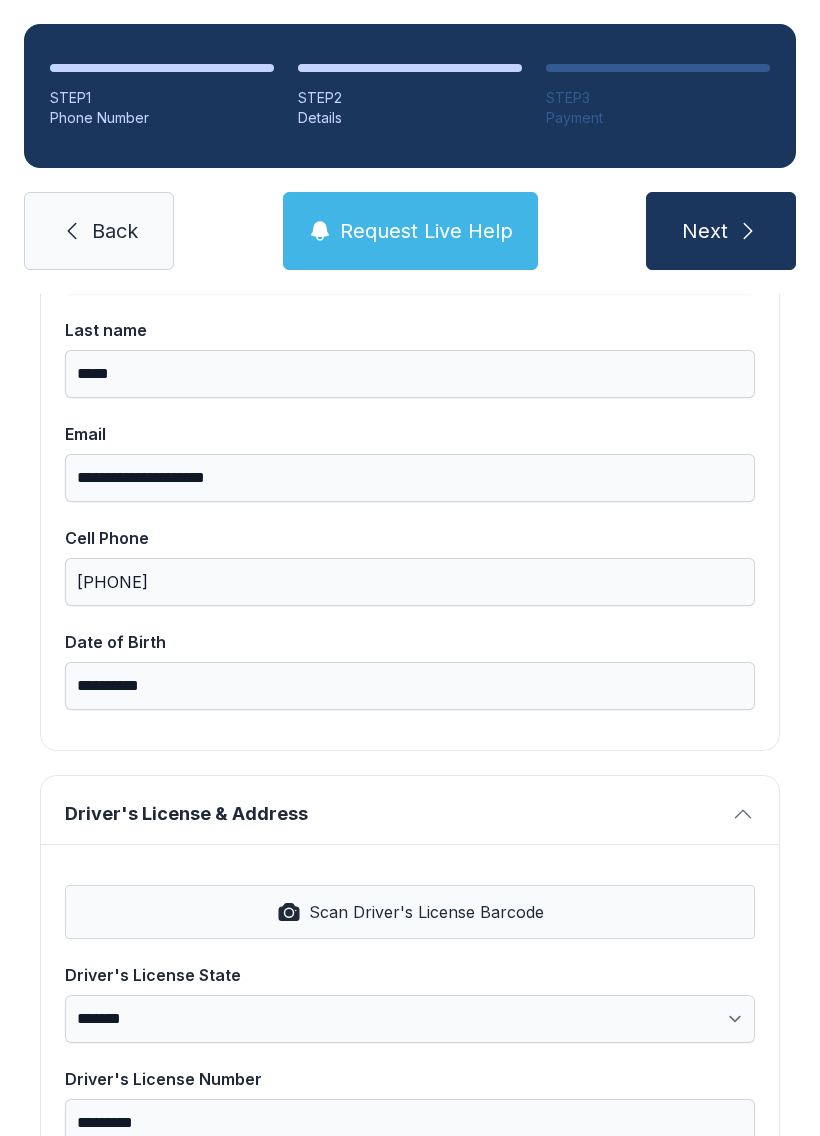 click on "Driver's License & Address" at bounding box center [410, 810] 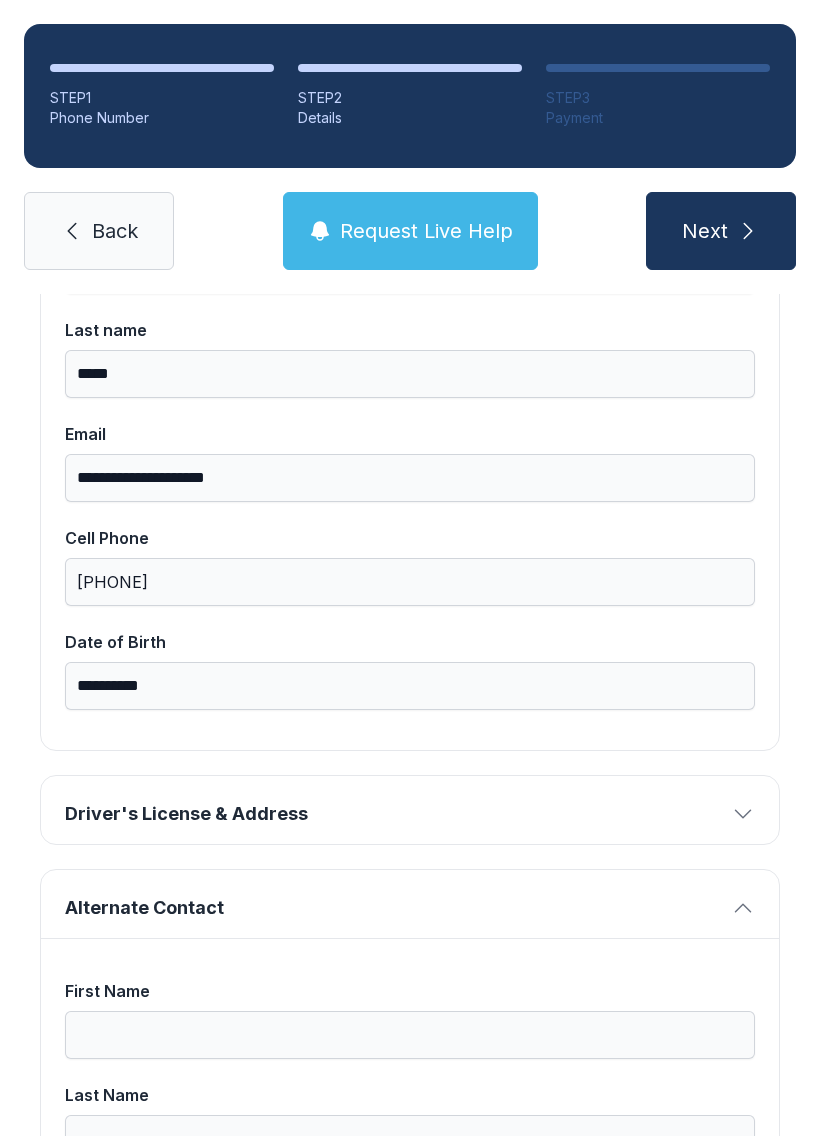 click on "Driver's License & Address" at bounding box center [394, 814] 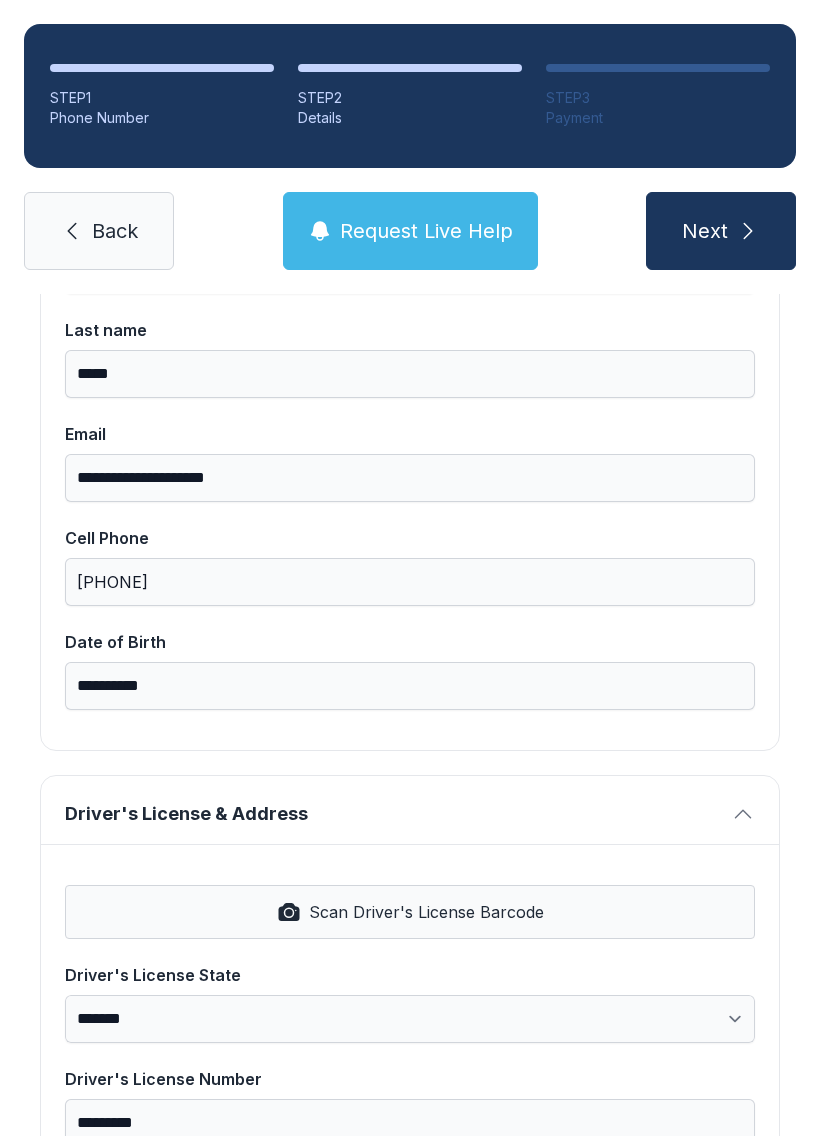 click on "Scan Driver's License Barcode" at bounding box center [426, 912] 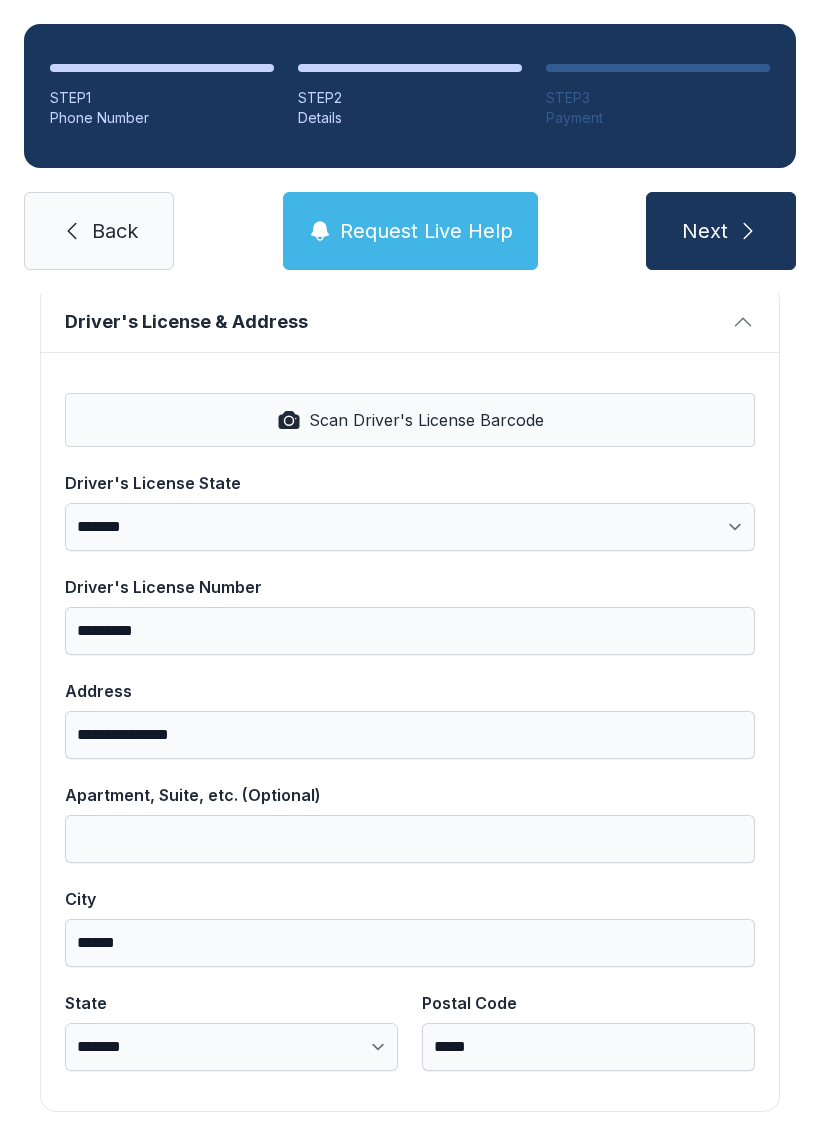 scroll, scrollTop: 818, scrollLeft: 0, axis: vertical 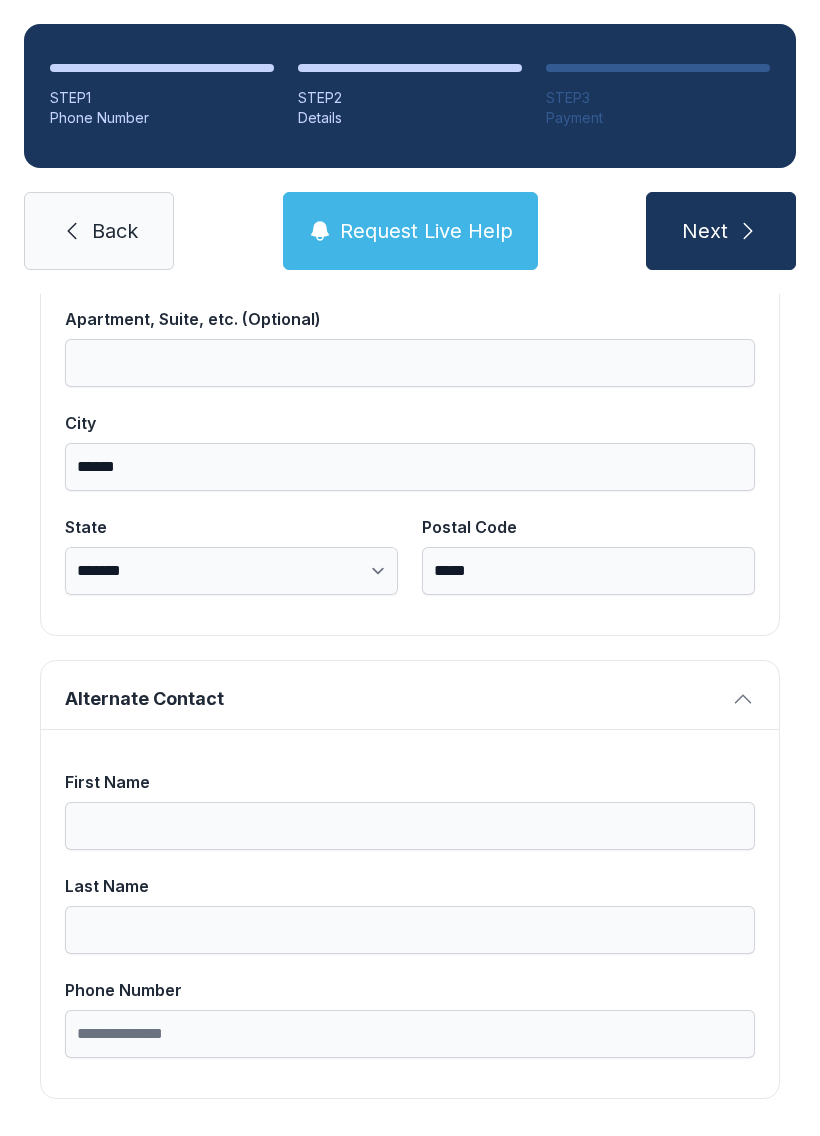 click on "Next" at bounding box center [721, 231] 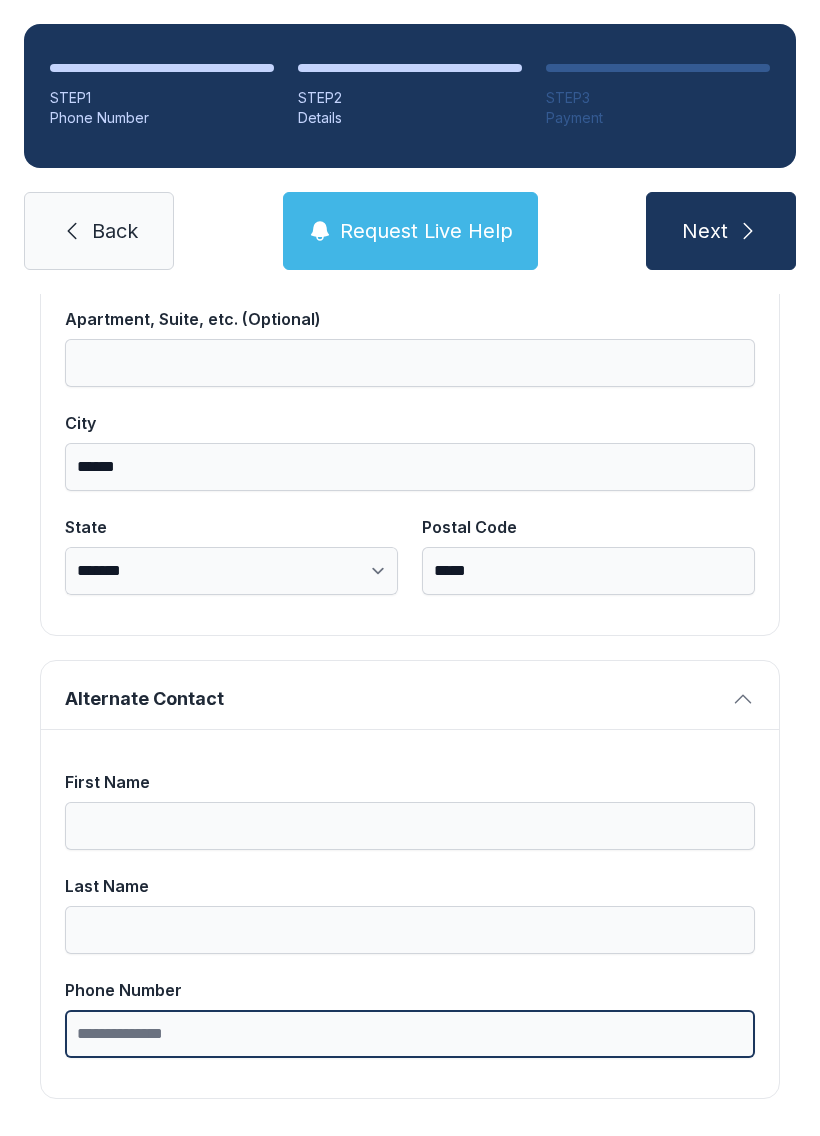 type on "*" 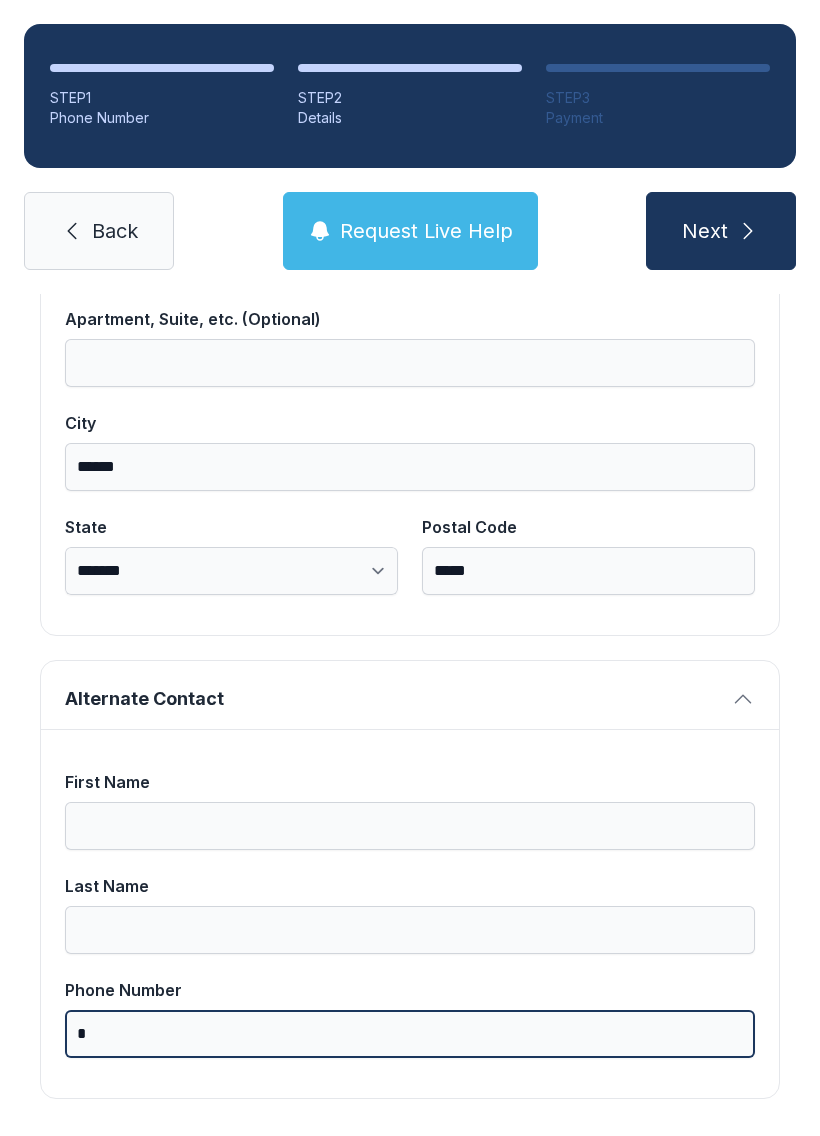 scroll, scrollTop: 1269, scrollLeft: 0, axis: vertical 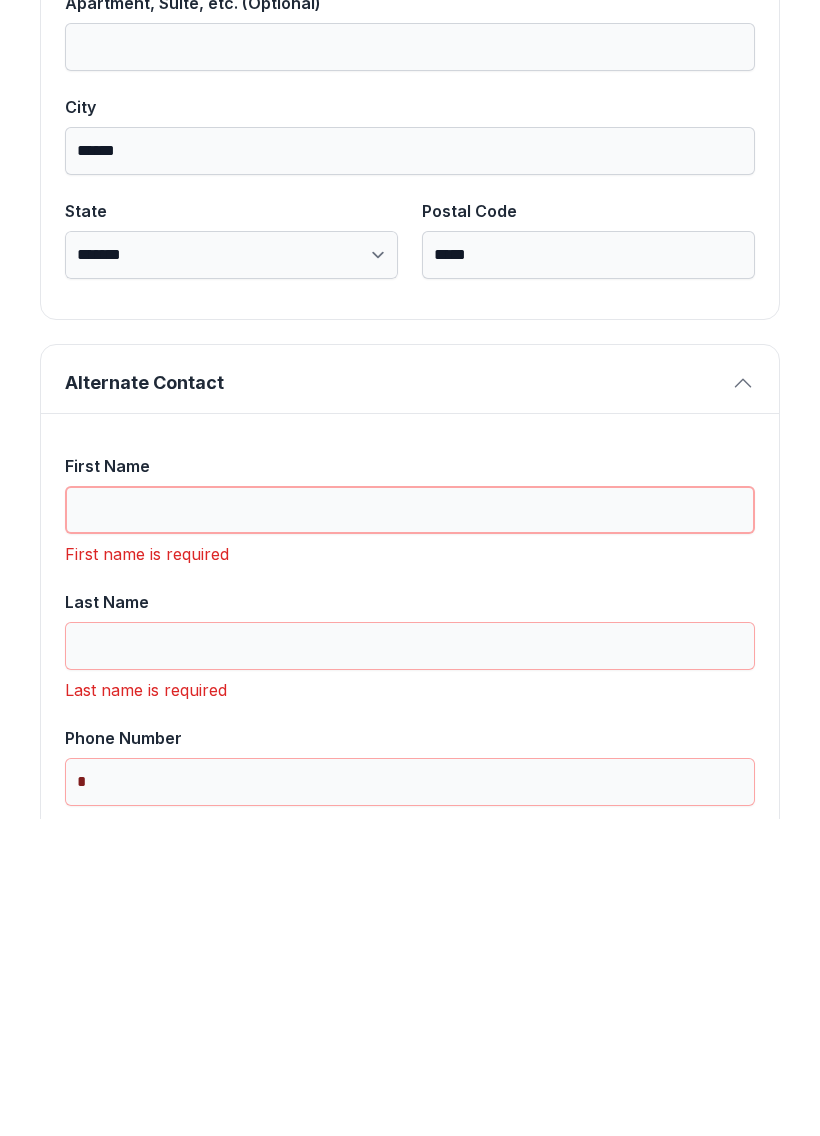 click on "First Name" at bounding box center [410, 827] 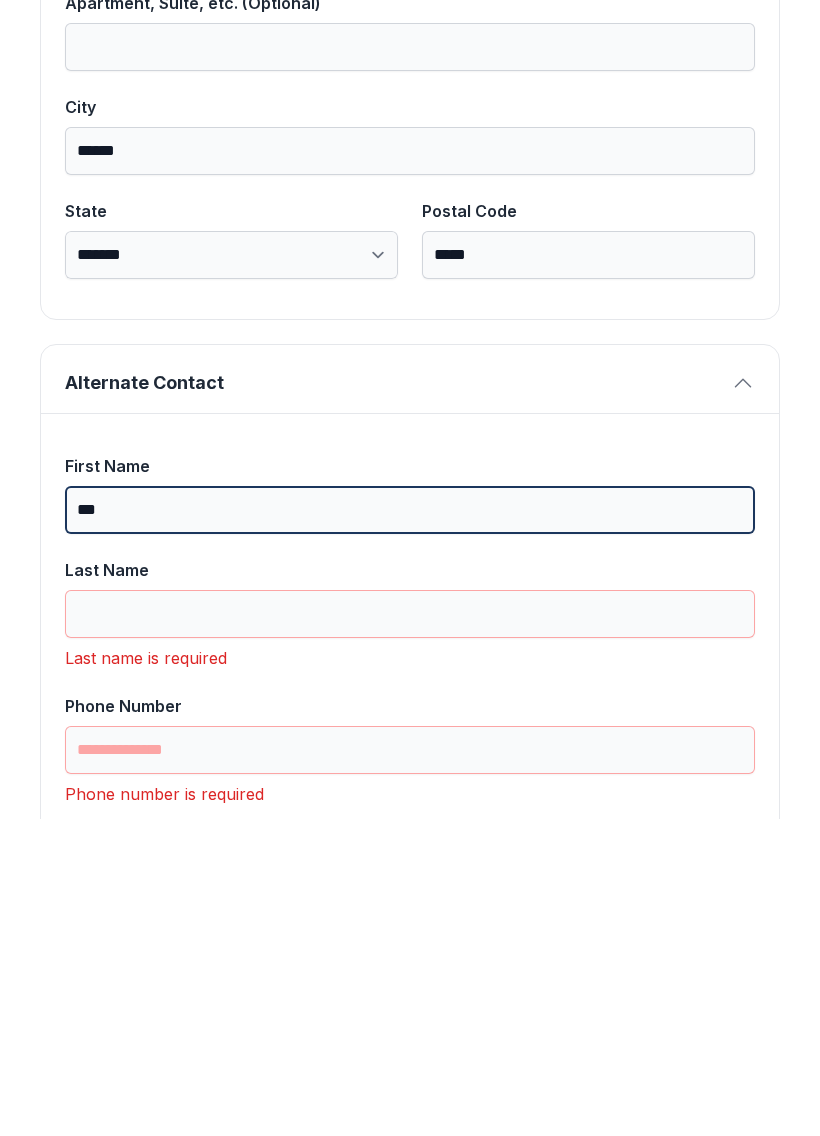 type on "***" 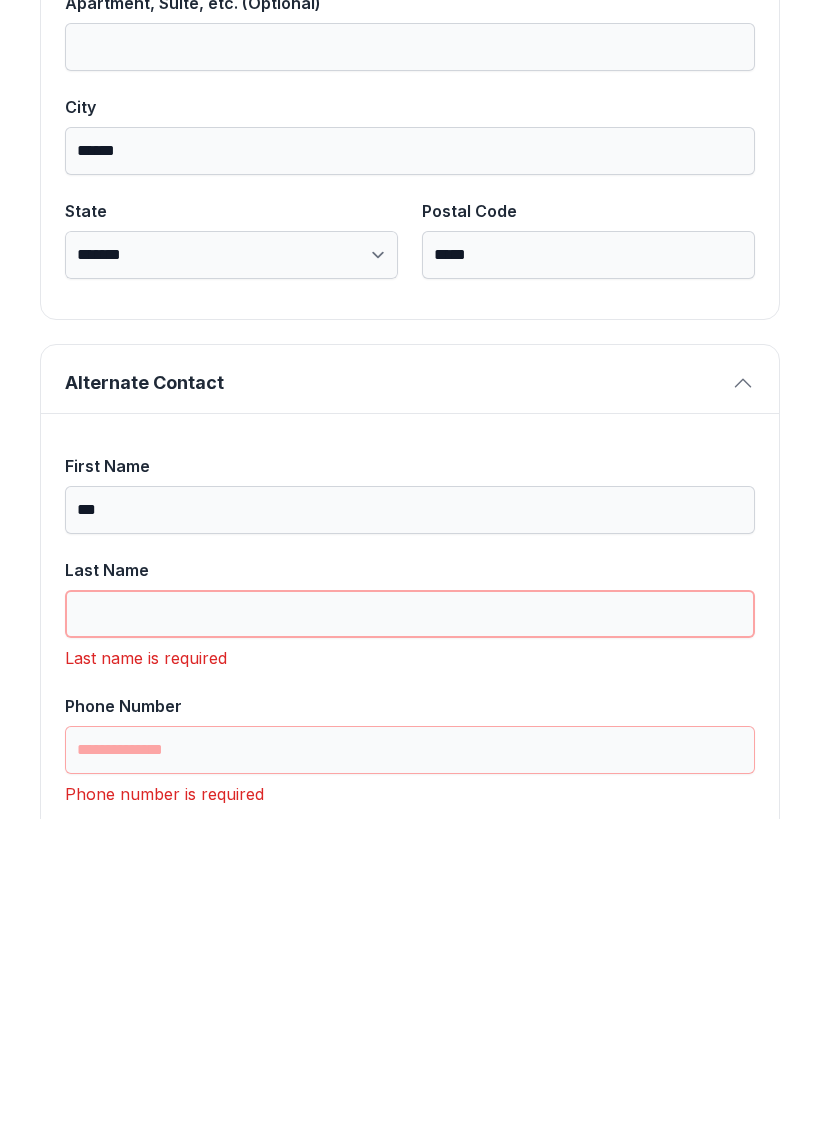 click on "Last Name" at bounding box center [410, 931] 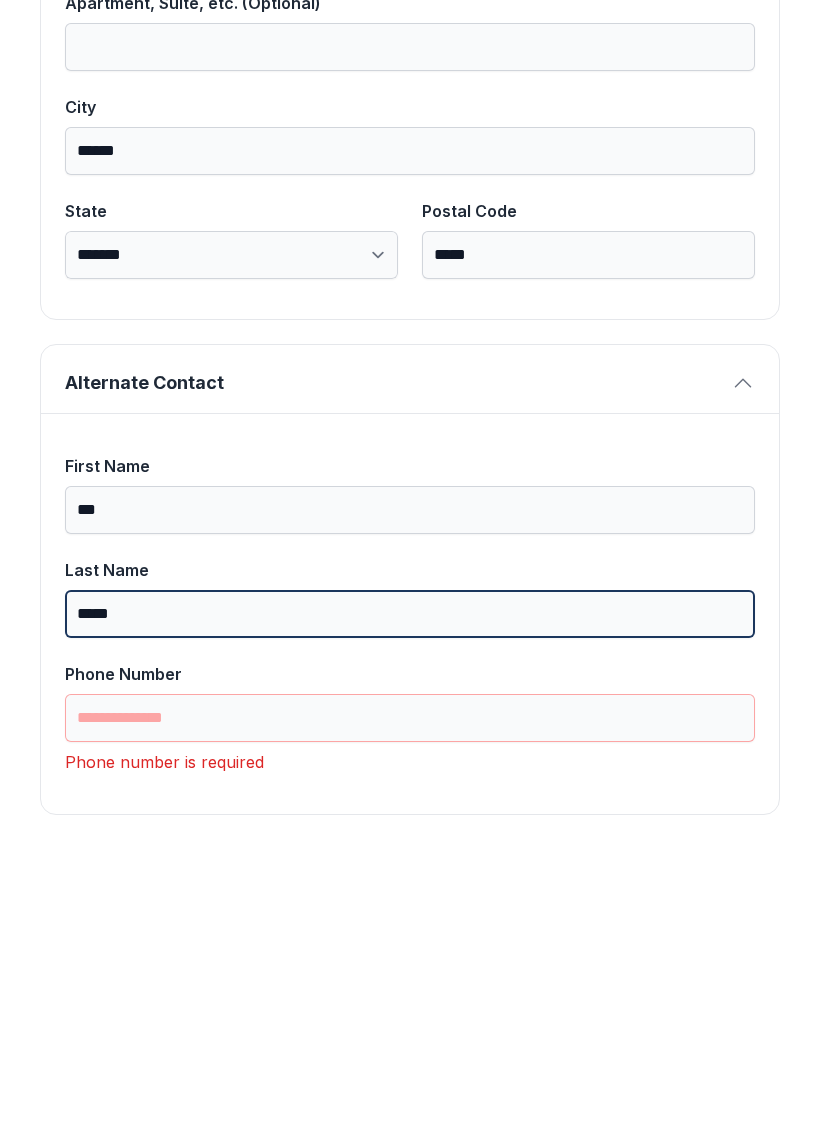 type on "*****" 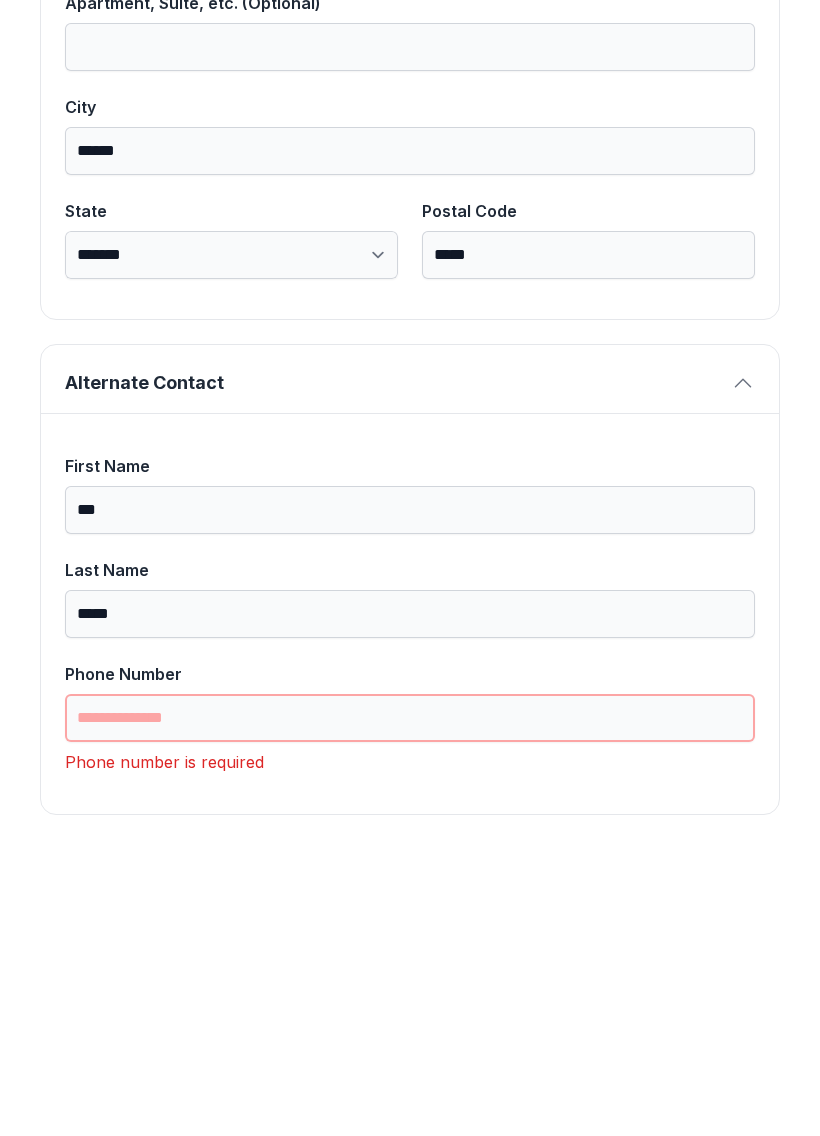 click on "Phone Number" at bounding box center (410, 1035) 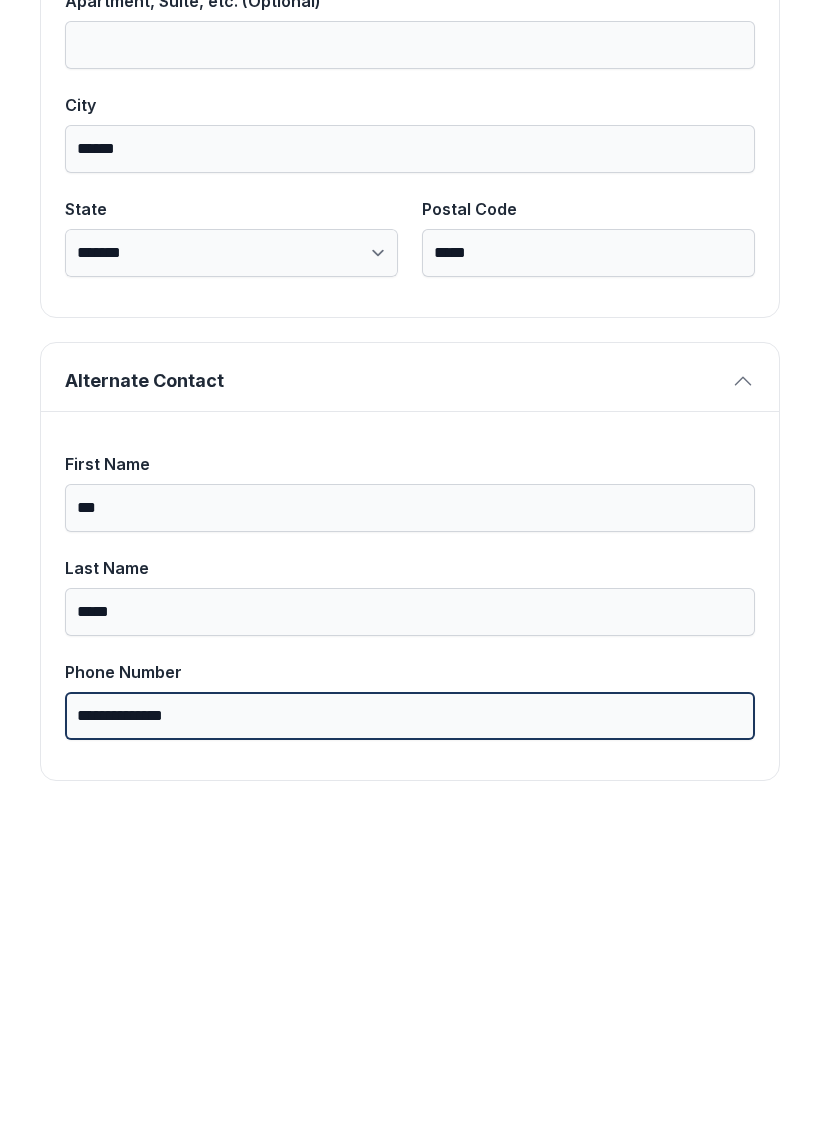 scroll, scrollTop: 1269, scrollLeft: 0, axis: vertical 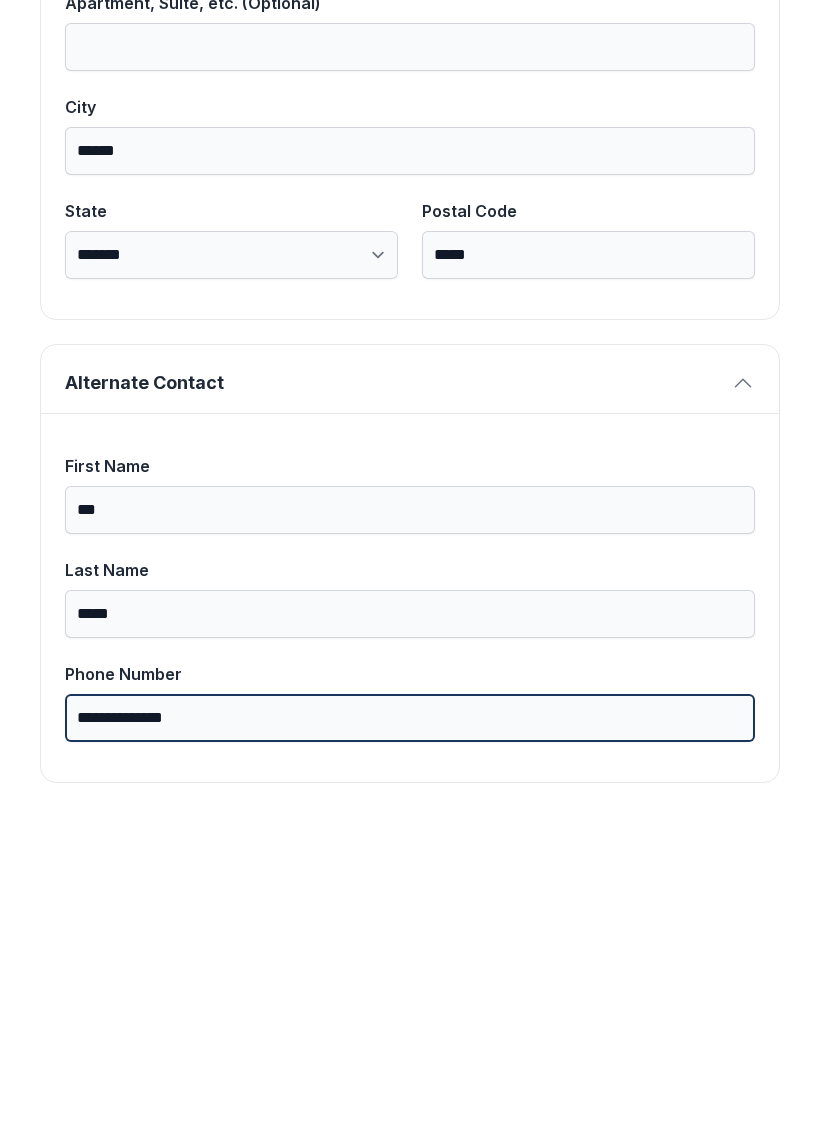 type on "**********" 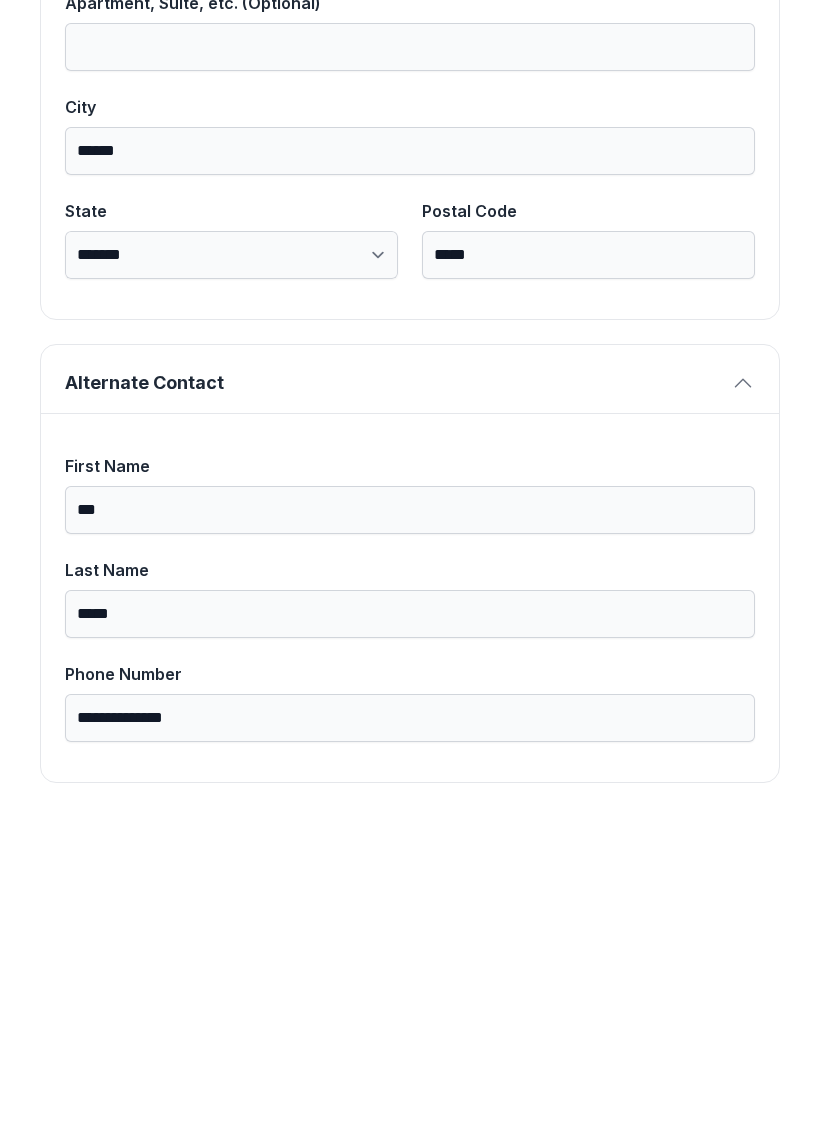 click on "[FIRST] [LAST] [PHONE]" at bounding box center (410, 914) 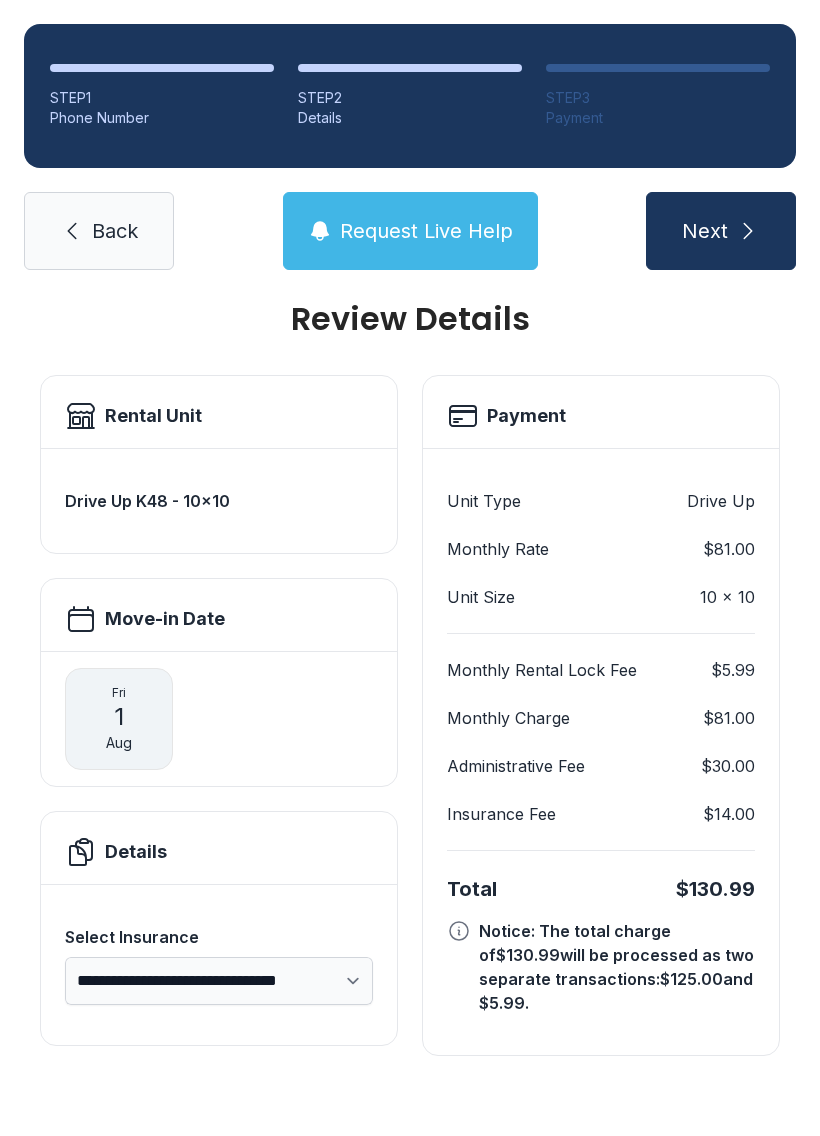 scroll, scrollTop: 0, scrollLeft: 0, axis: both 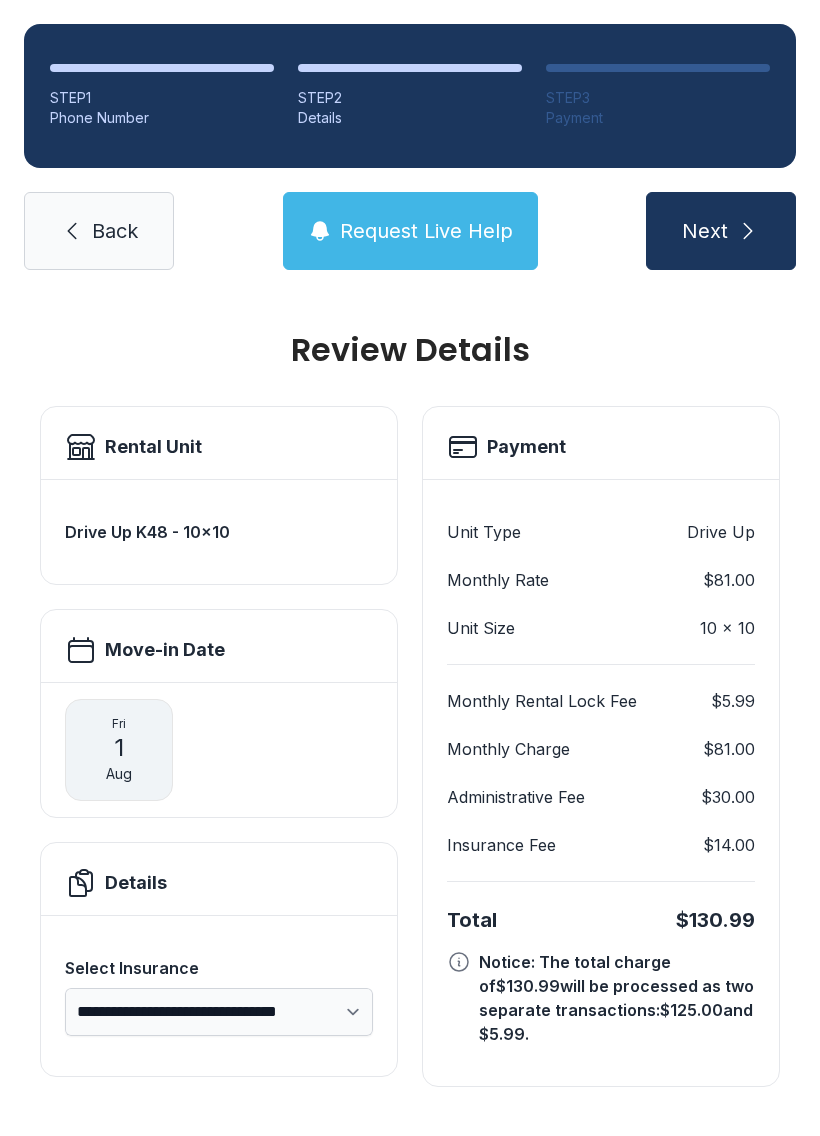 click on "Request Live Help" at bounding box center [410, 231] 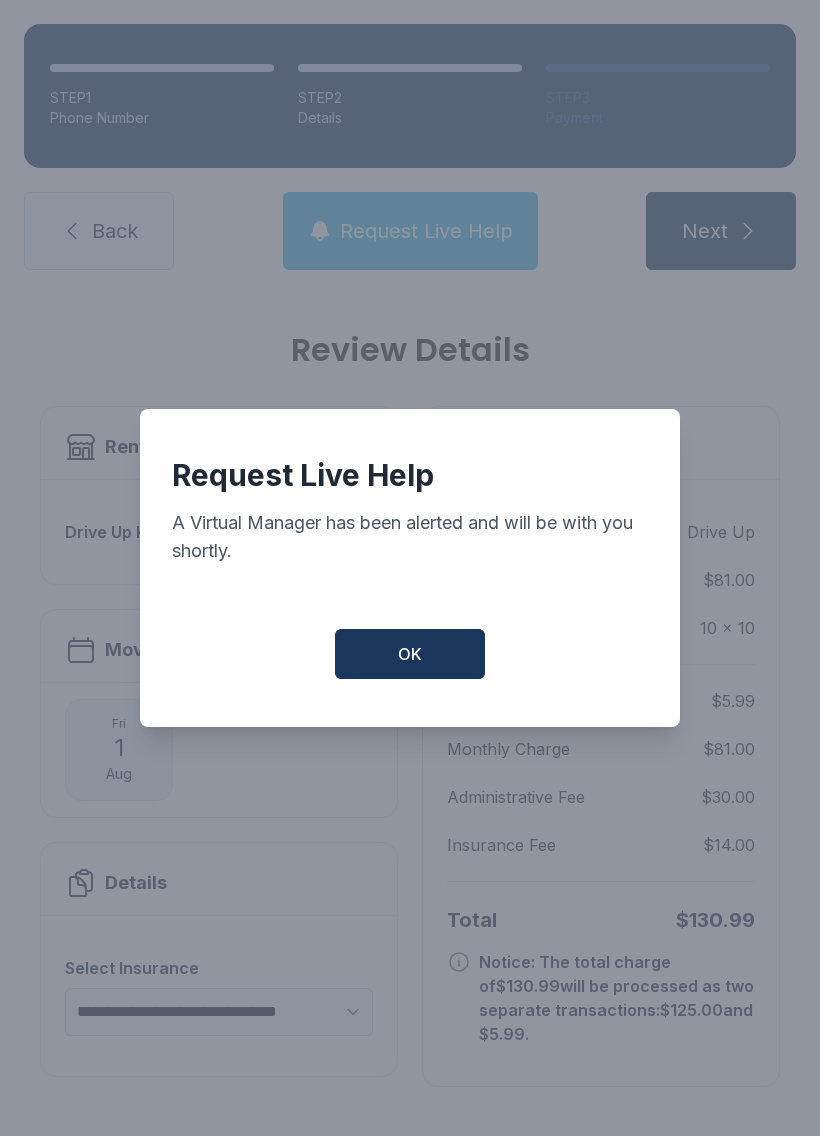 click on "OK" at bounding box center [410, 654] 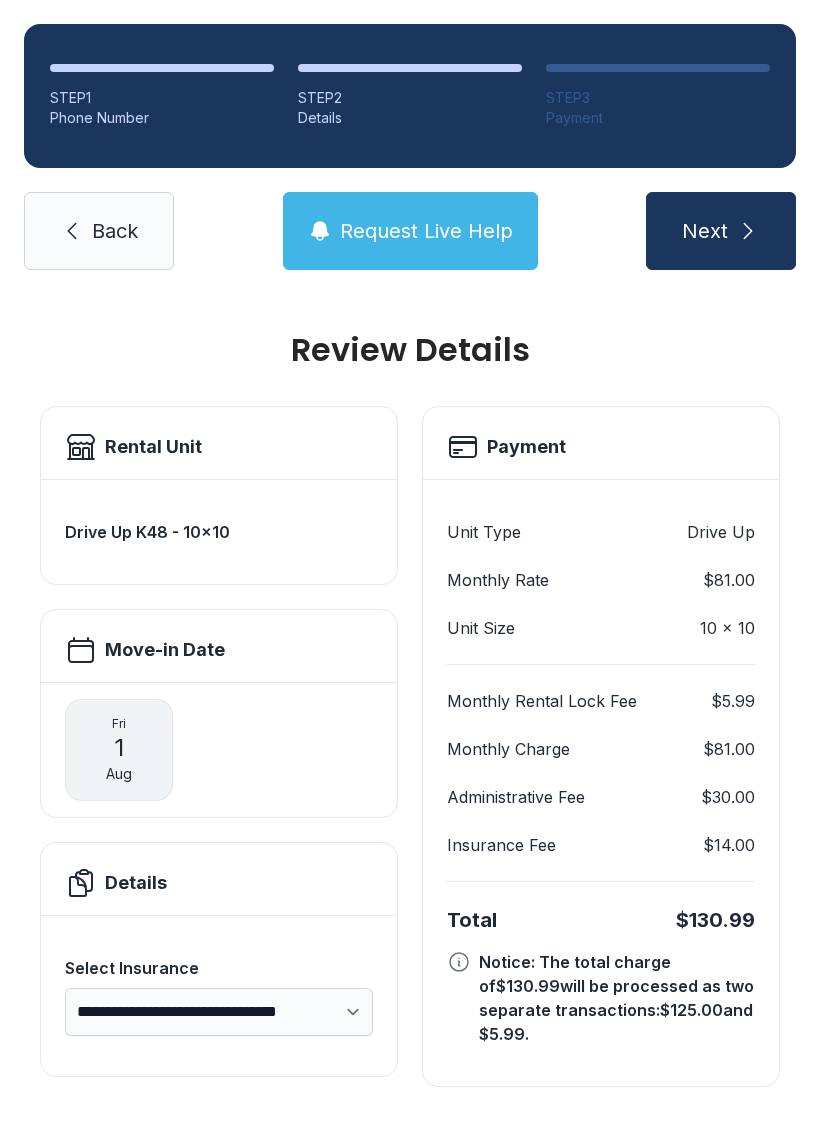 click on "Back" at bounding box center [115, 231] 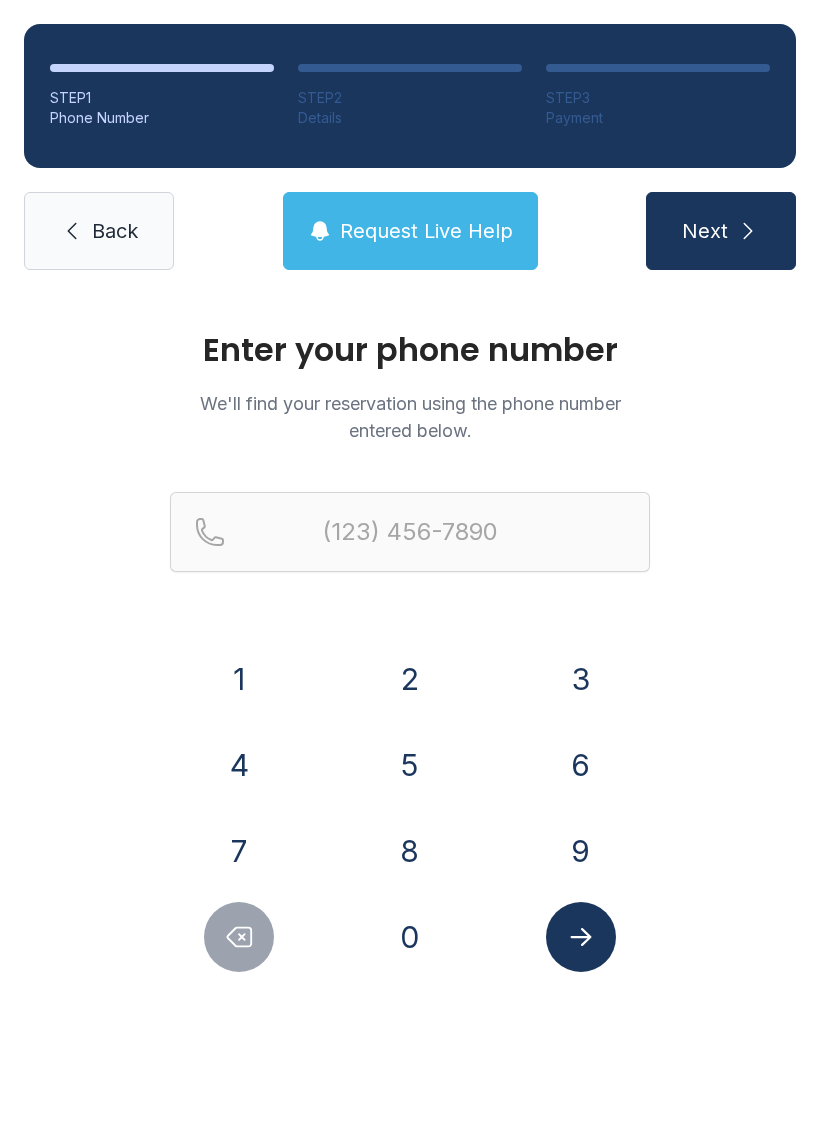 scroll, scrollTop: 0, scrollLeft: 0, axis: both 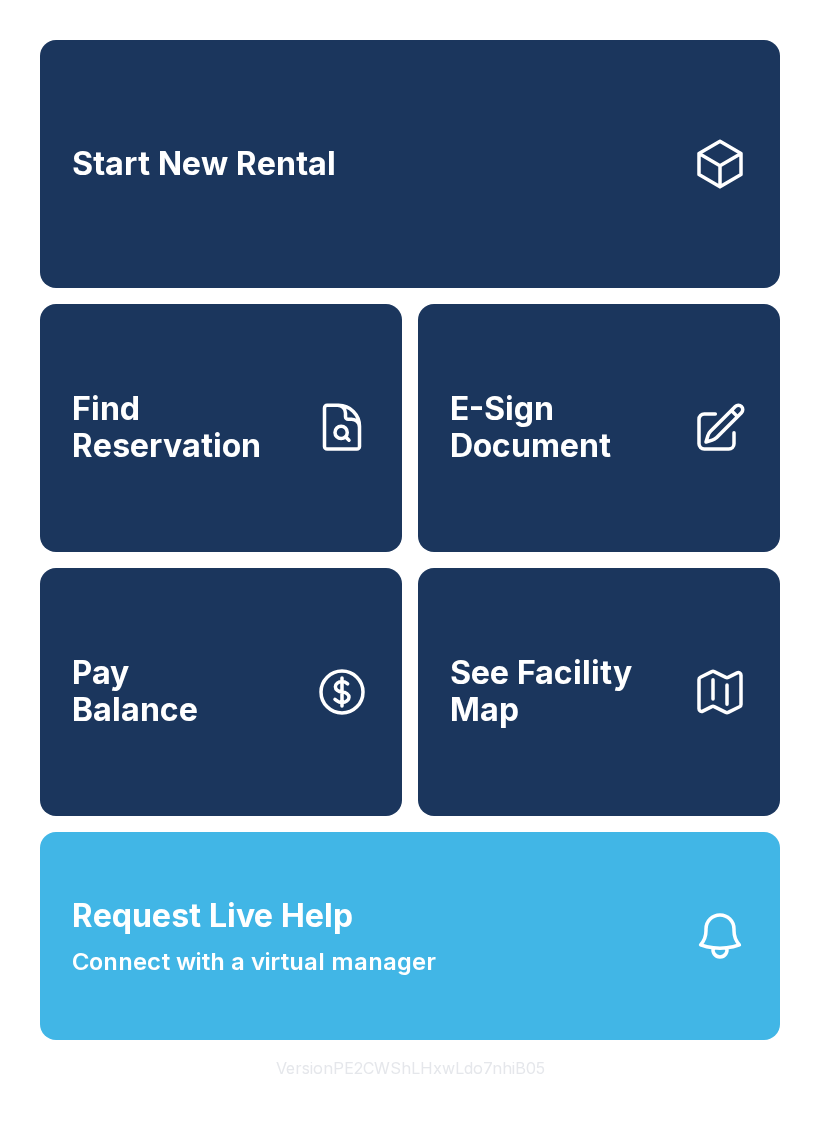 click on "E-Sign Document" at bounding box center [563, 427] 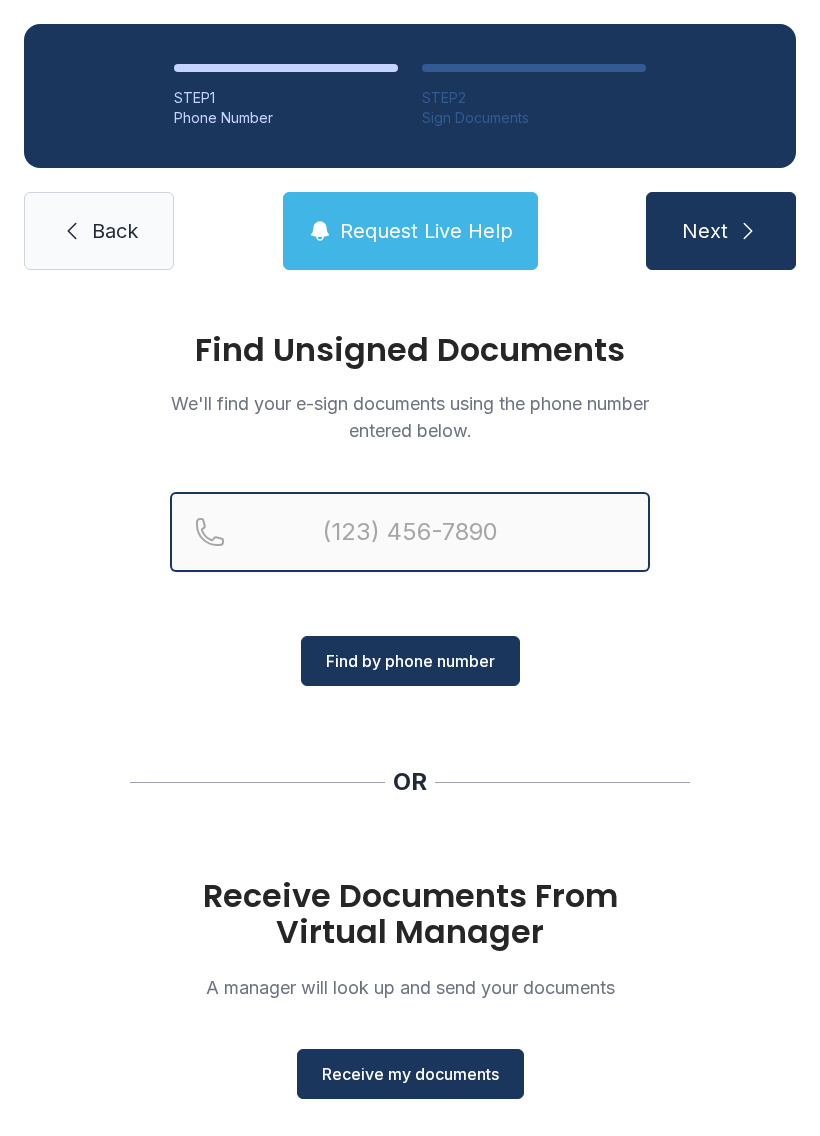 click at bounding box center (410, 532) 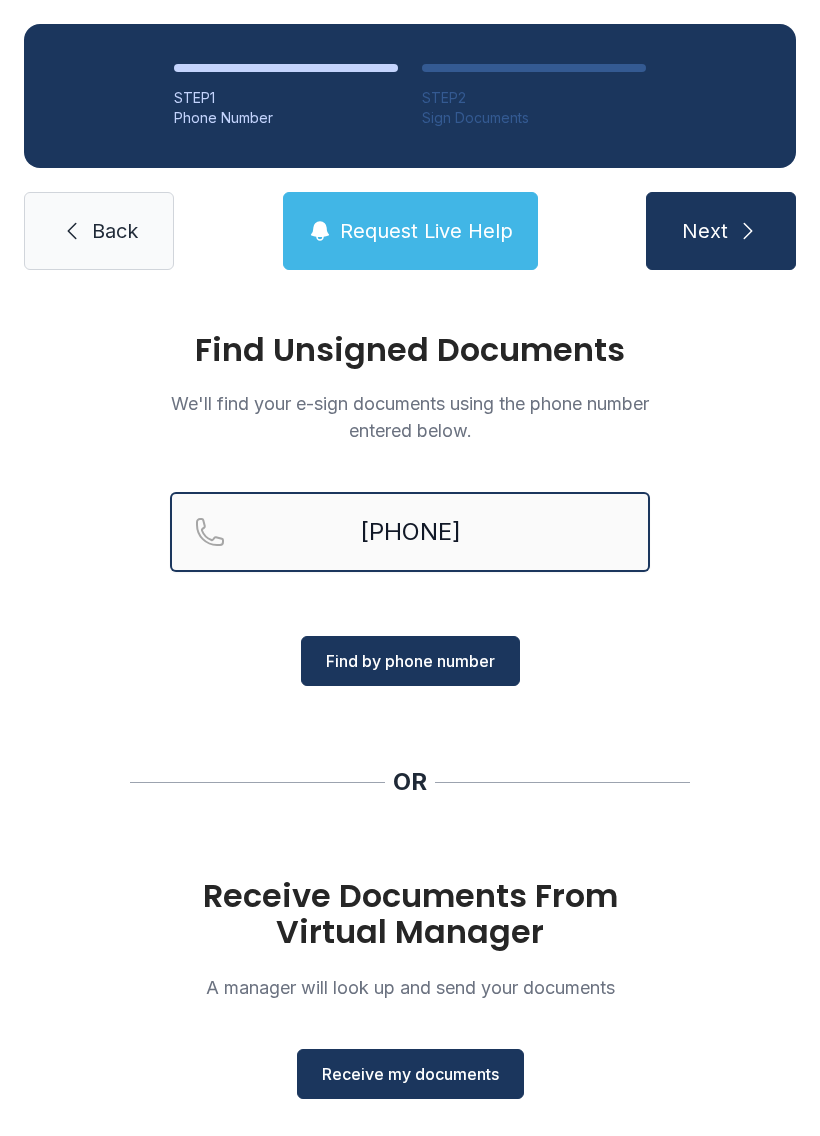 type on "[PHONE]" 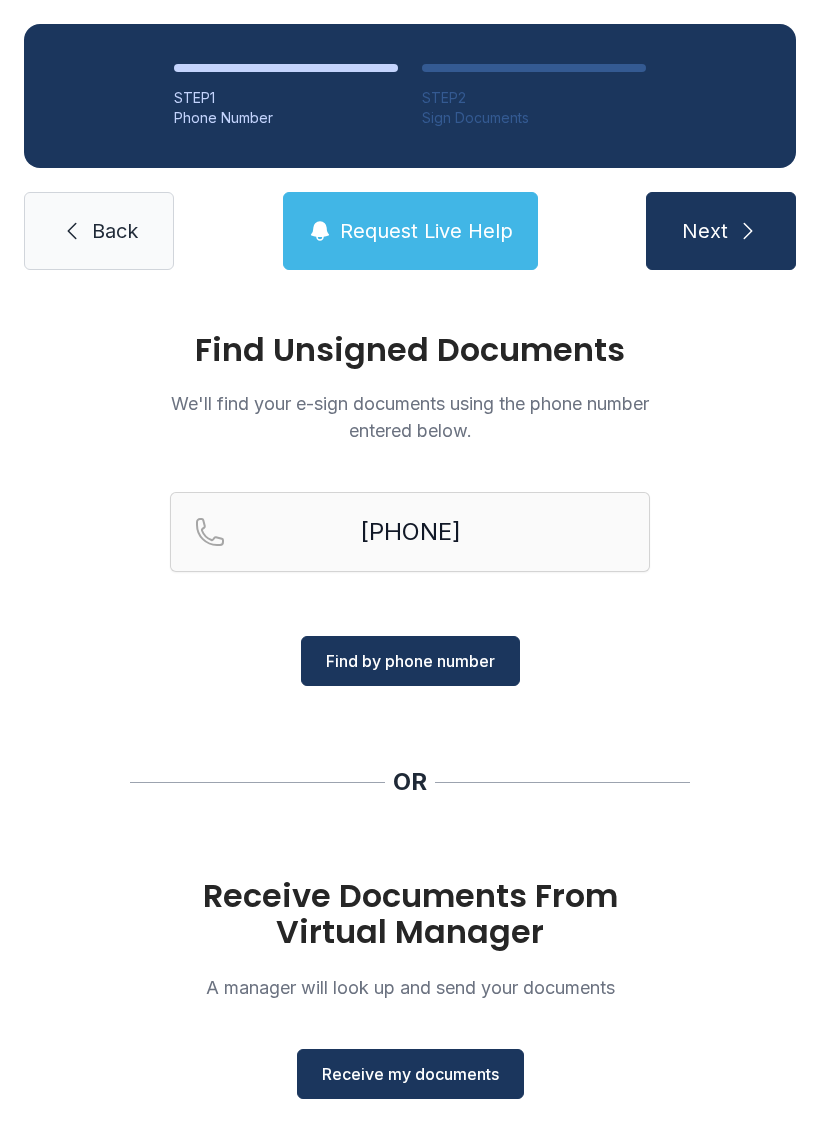 click on "Find by phone number" at bounding box center (410, 661) 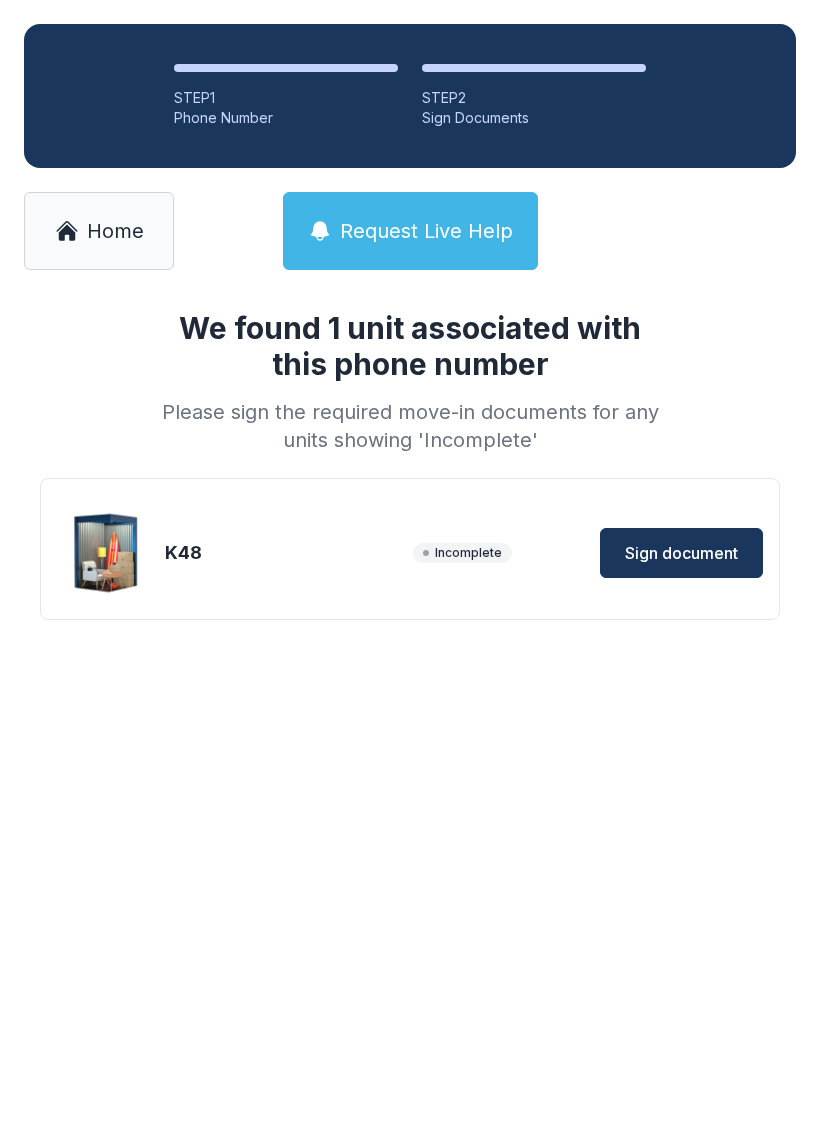 click on "Sign document" at bounding box center (681, 553) 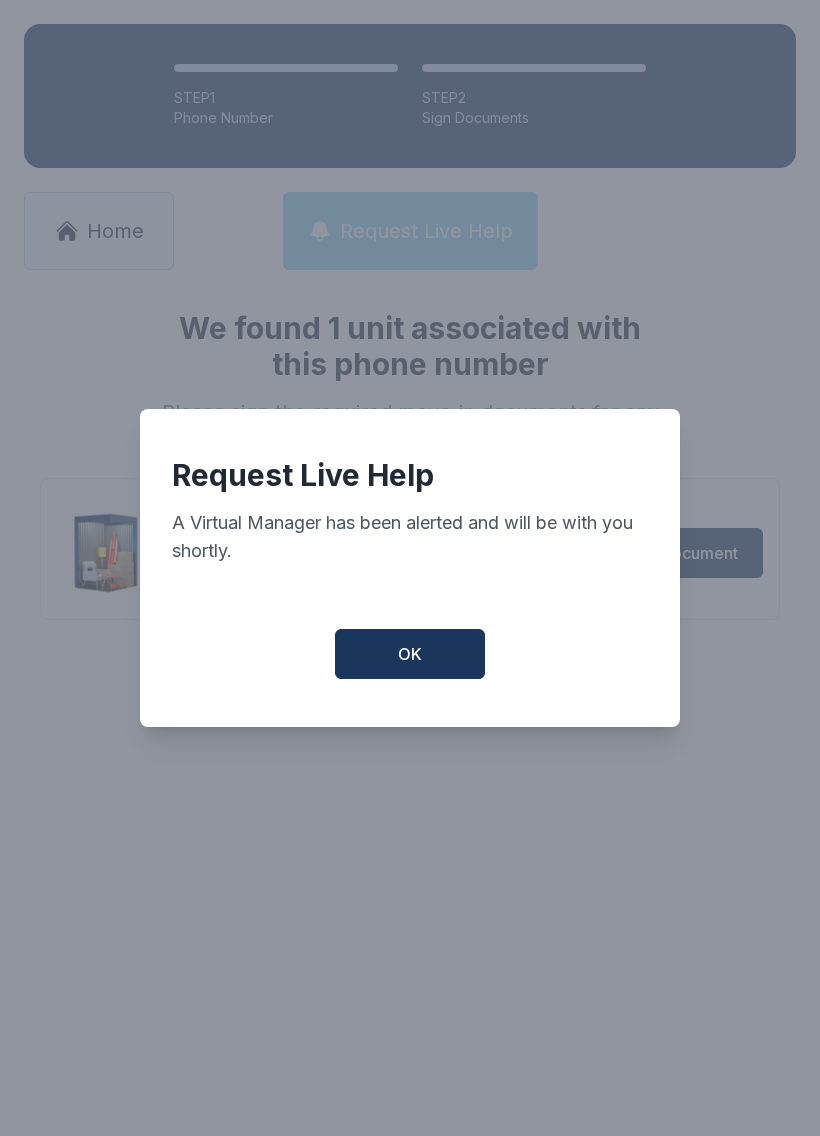 click on "Request Live Help A Virtual Manager has been alerted and will be with you shortly. OK" at bounding box center [410, 568] 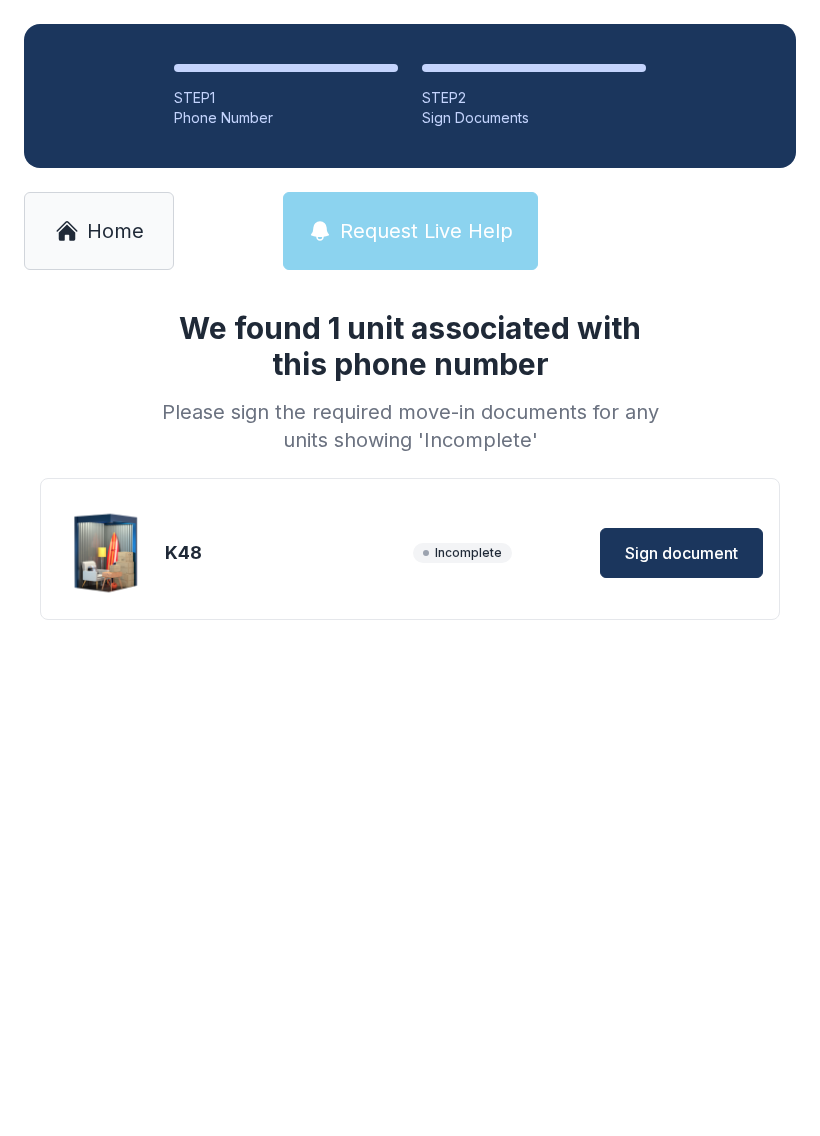 click on "Request Live Help" at bounding box center [426, 231] 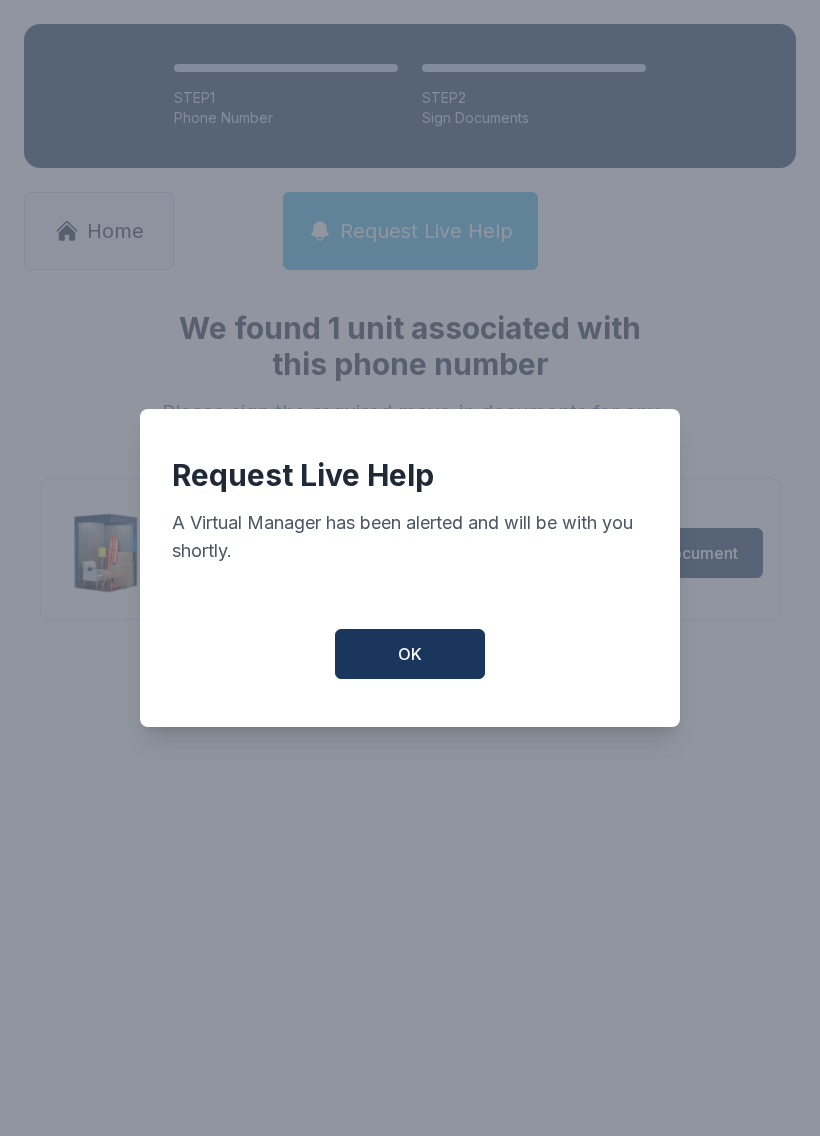 click on "OK" at bounding box center (410, 654) 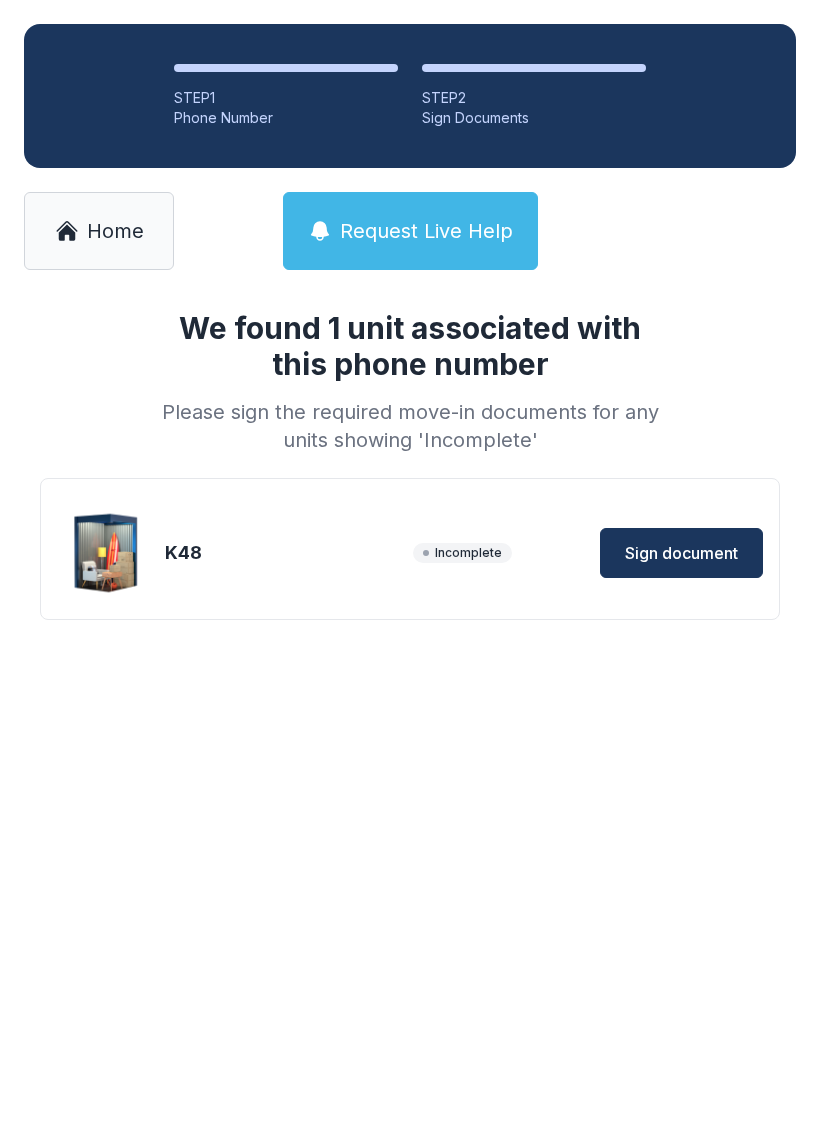 click on "Request Live Help" at bounding box center (426, 231) 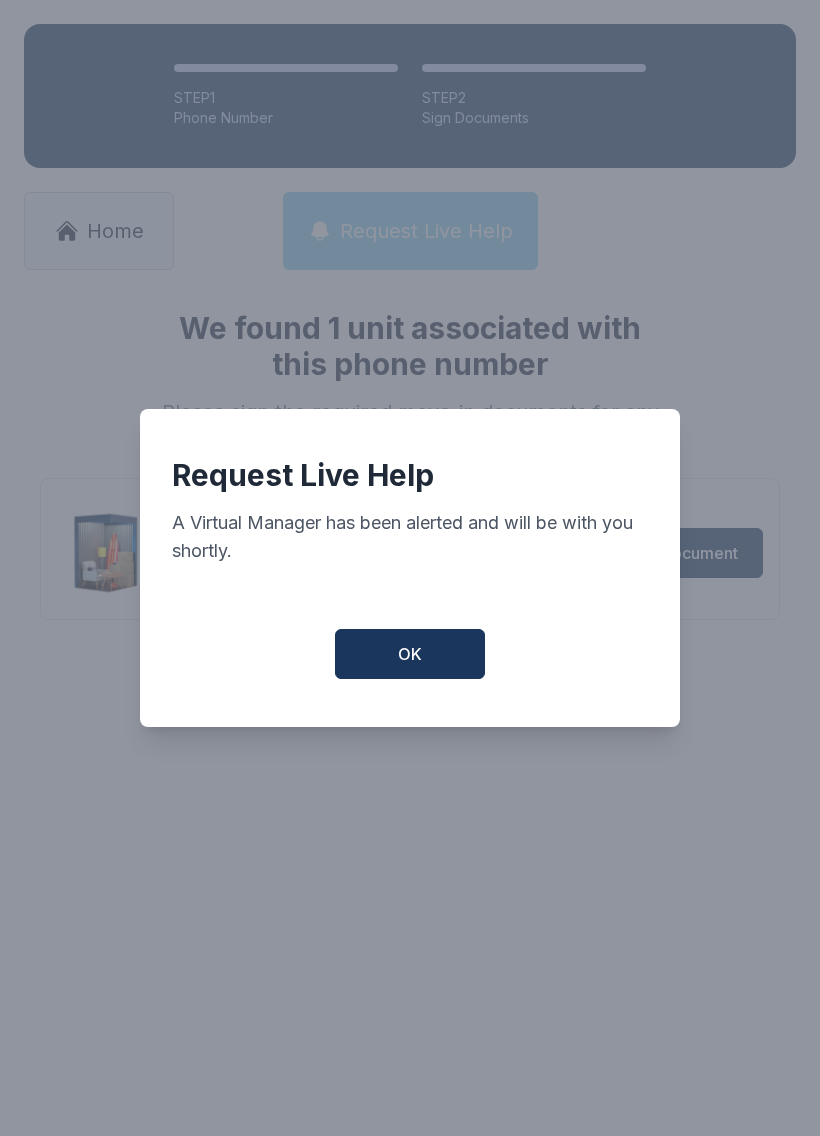 click on "Request Live Help A Virtual Manager has been alerted and will be with you shortly. OK" at bounding box center (410, 568) 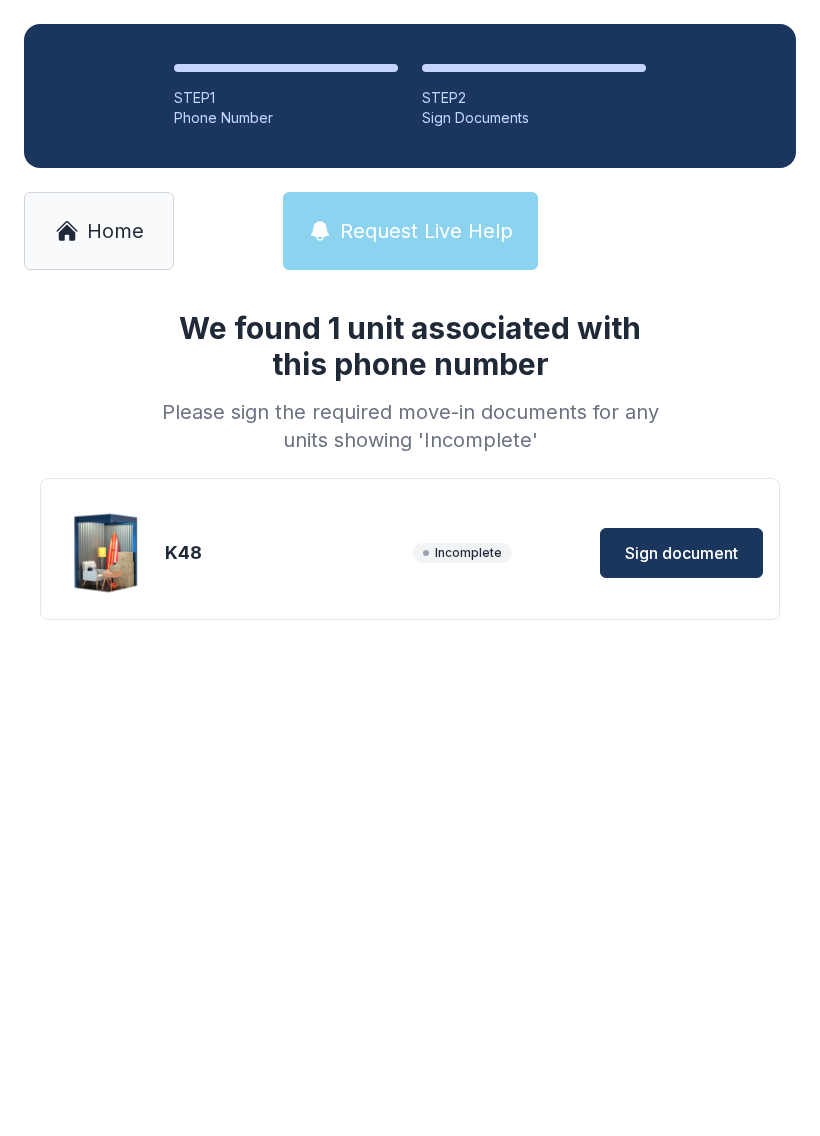 click on "Request Live Help" at bounding box center (410, 231) 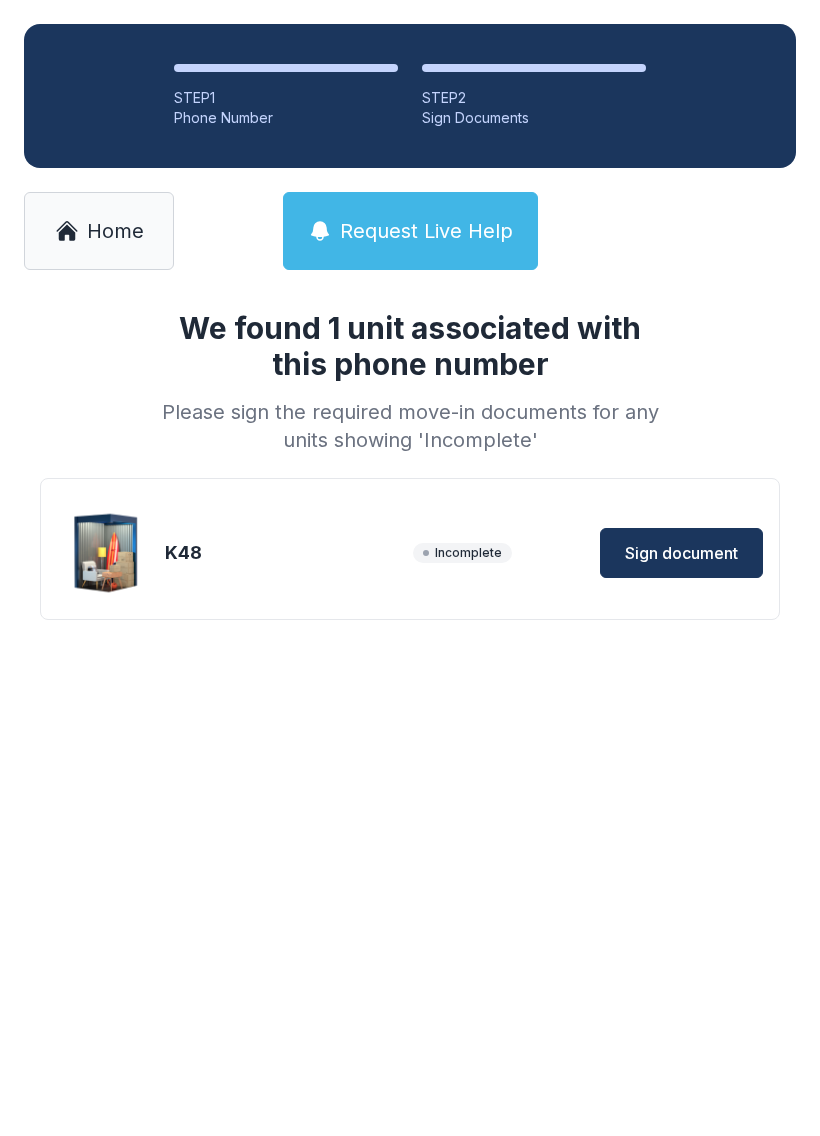 click on "Request Live Help A Virtual Manager has been alerted and will be with you shortly. OK" at bounding box center (410, 568) 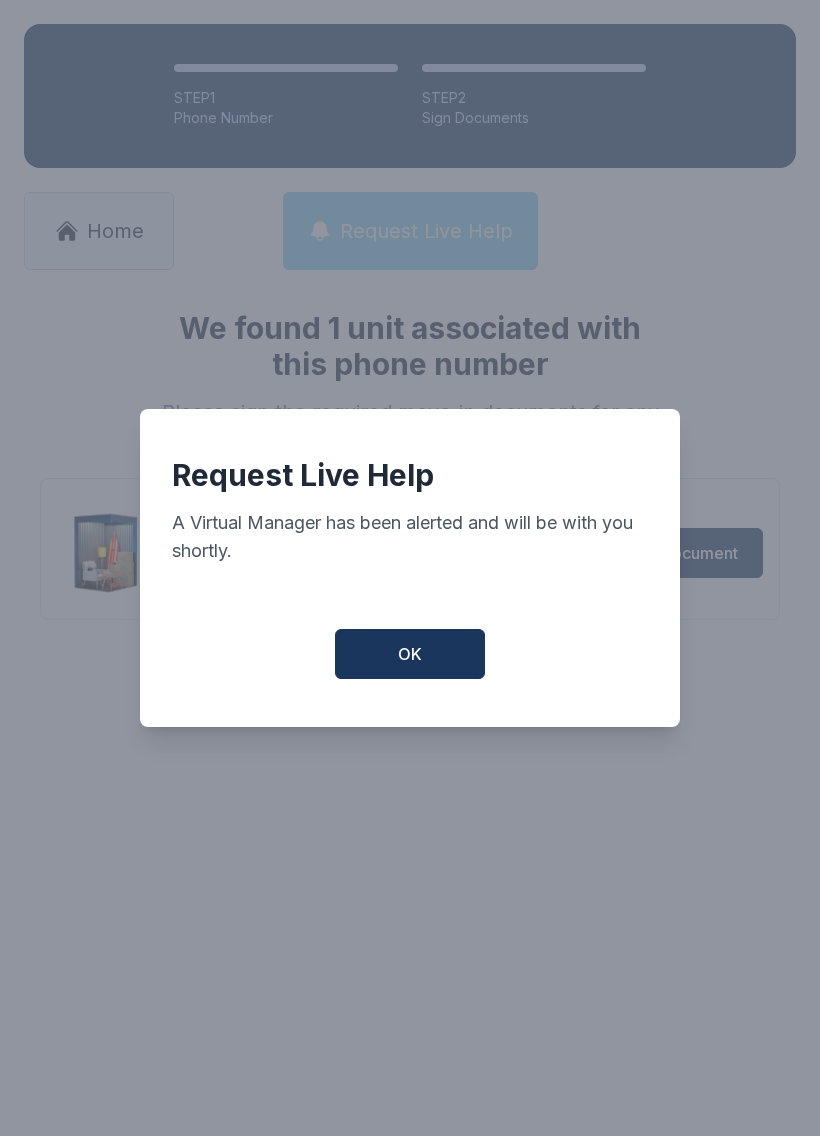 click on "Request Live Help A Virtual Manager has been alerted and will be with you shortly. OK" at bounding box center (410, 568) 